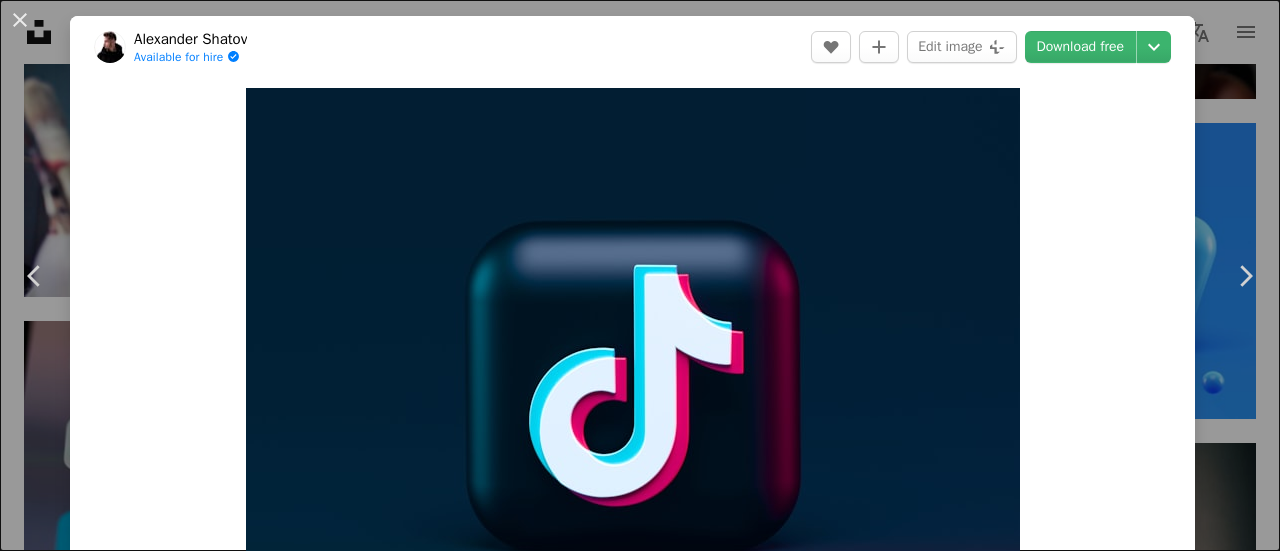 scroll, scrollTop: 5300, scrollLeft: 0, axis: vertical 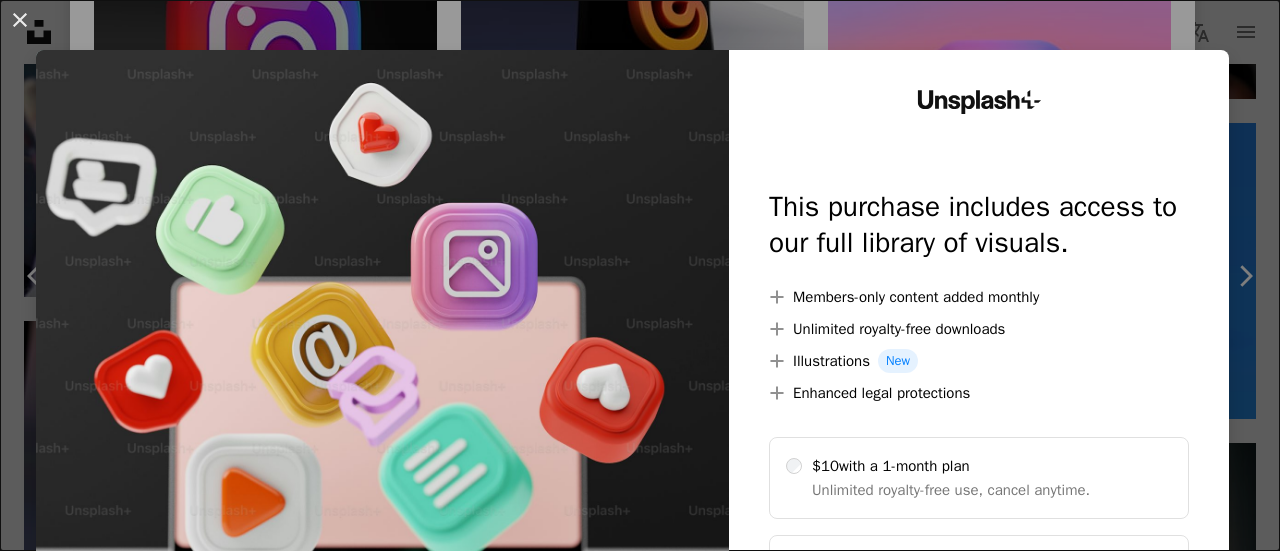 click on "An X shape" at bounding box center (20, 20) 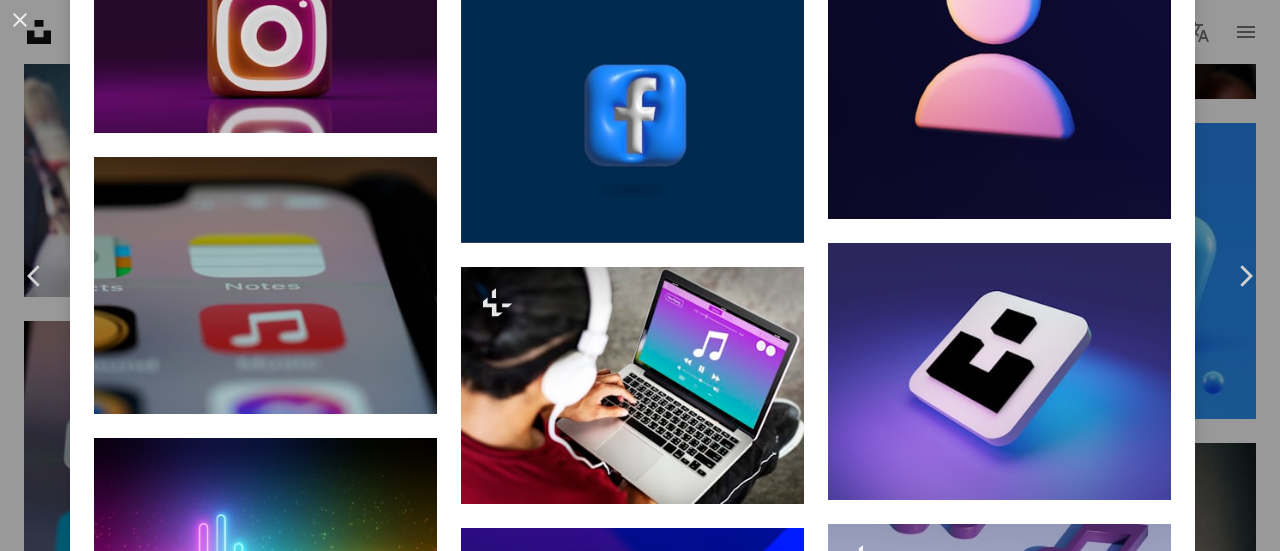 scroll, scrollTop: 4800, scrollLeft: 0, axis: vertical 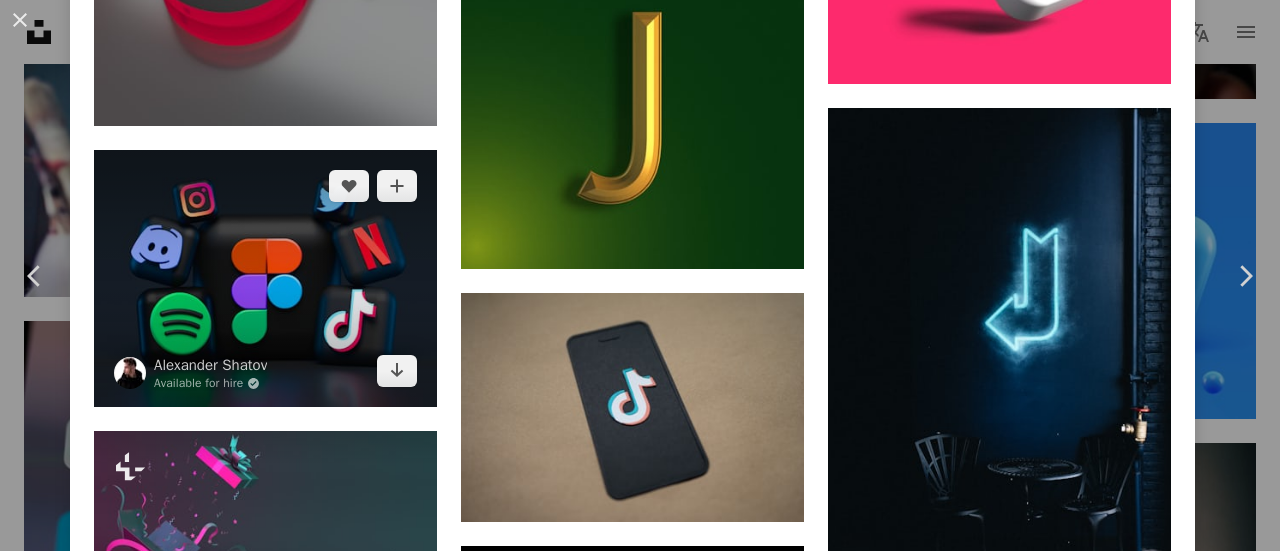 click at bounding box center [265, 278] 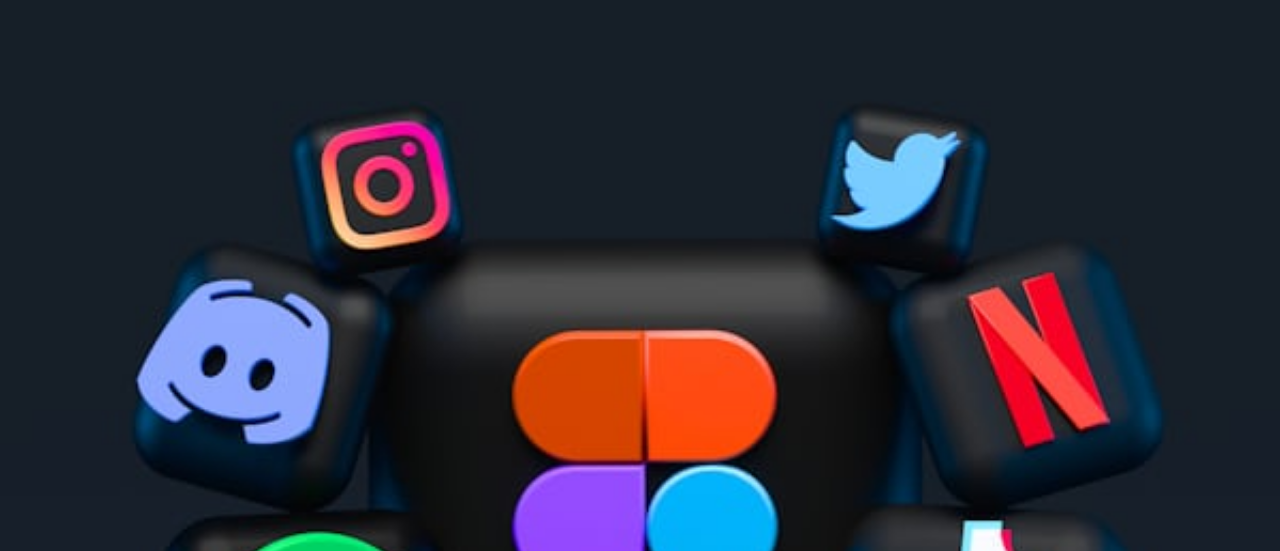 scroll, scrollTop: 0, scrollLeft: 0, axis: both 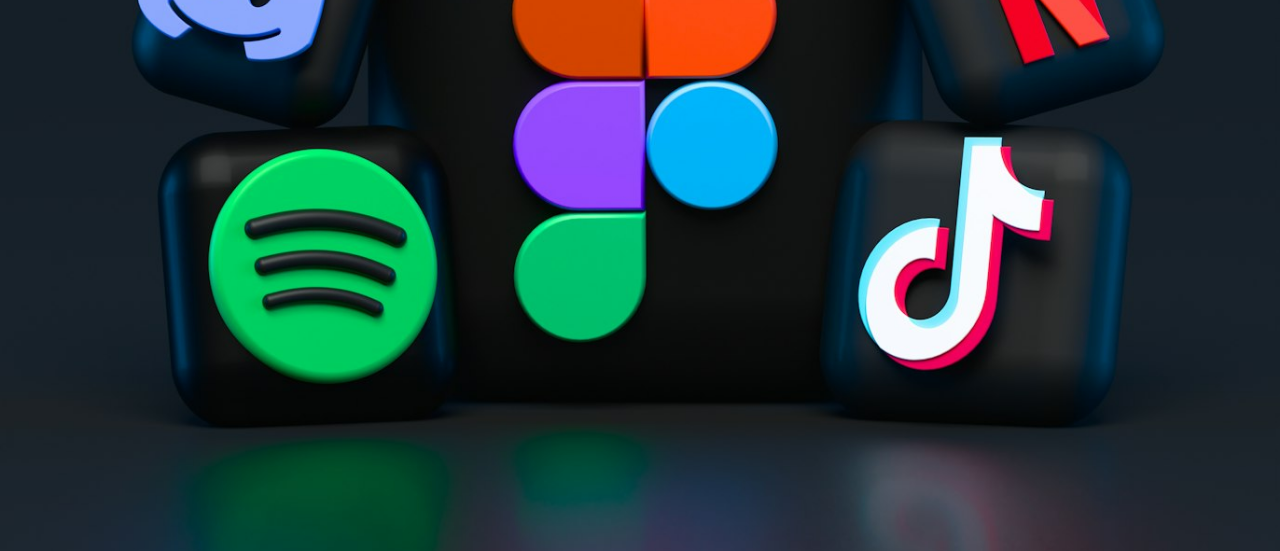 click at bounding box center [640, 96] 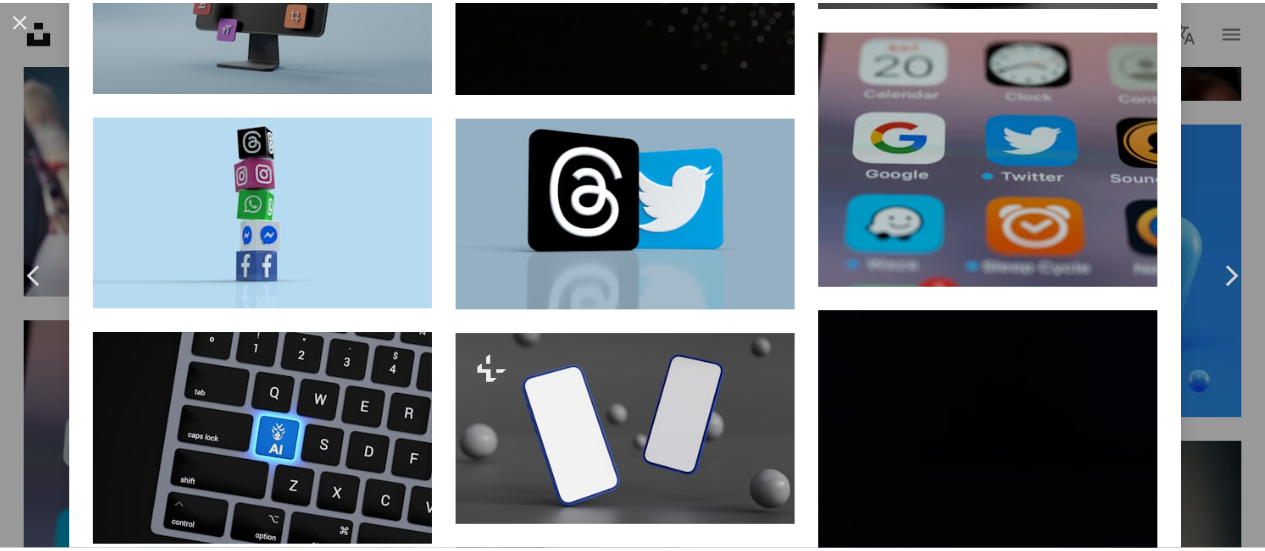 scroll, scrollTop: 5688, scrollLeft: 0, axis: vertical 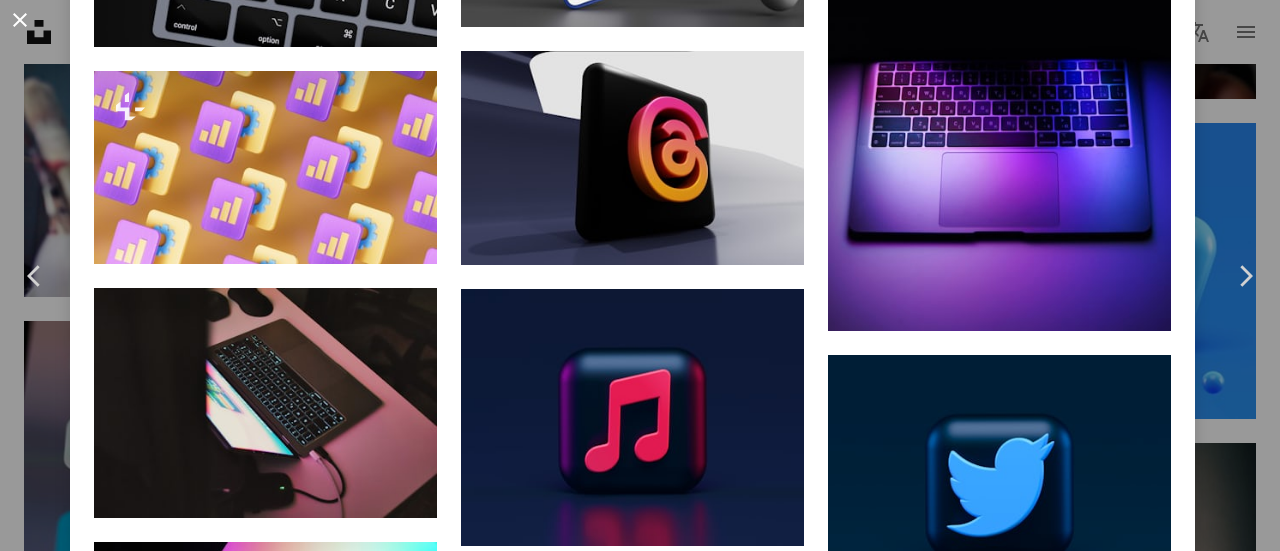 click on "An X shape" at bounding box center (20, 20) 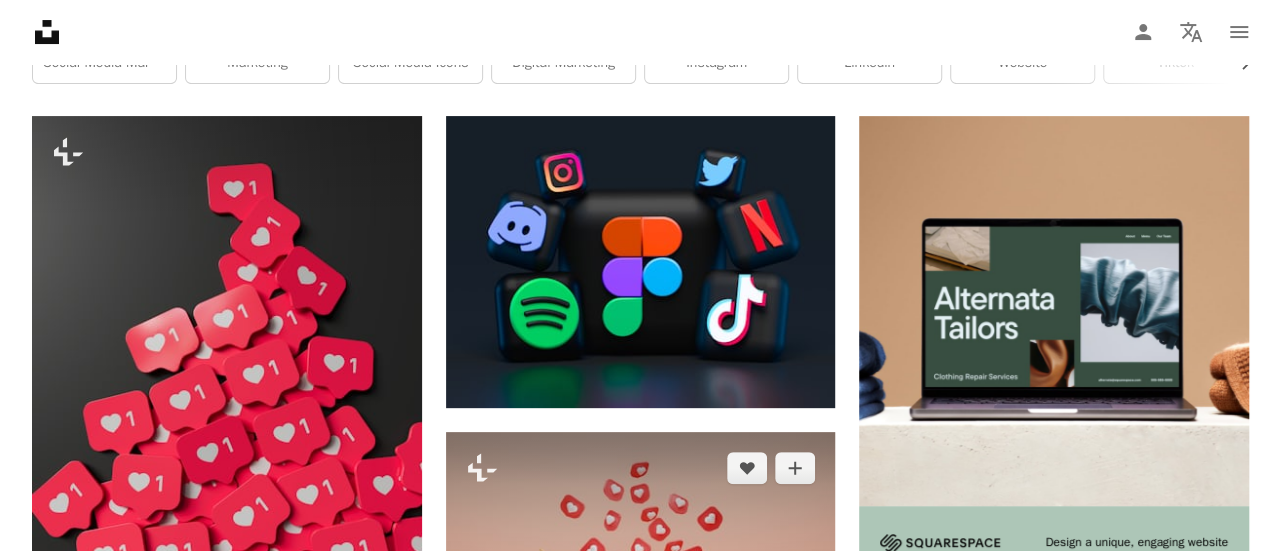 scroll, scrollTop: 100, scrollLeft: 0, axis: vertical 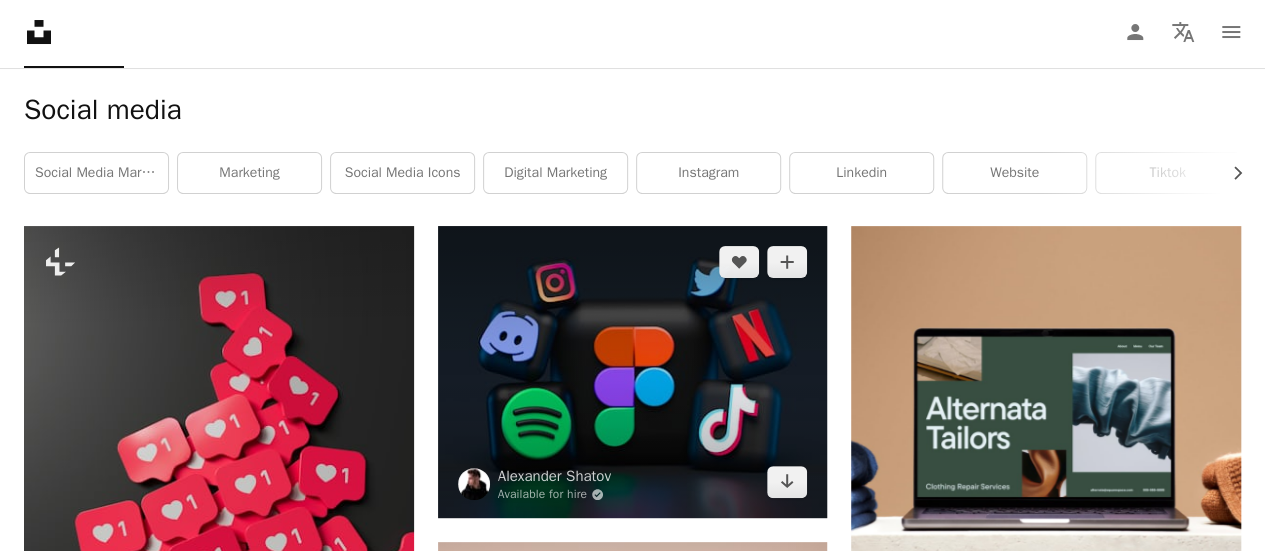 click at bounding box center (633, 372) 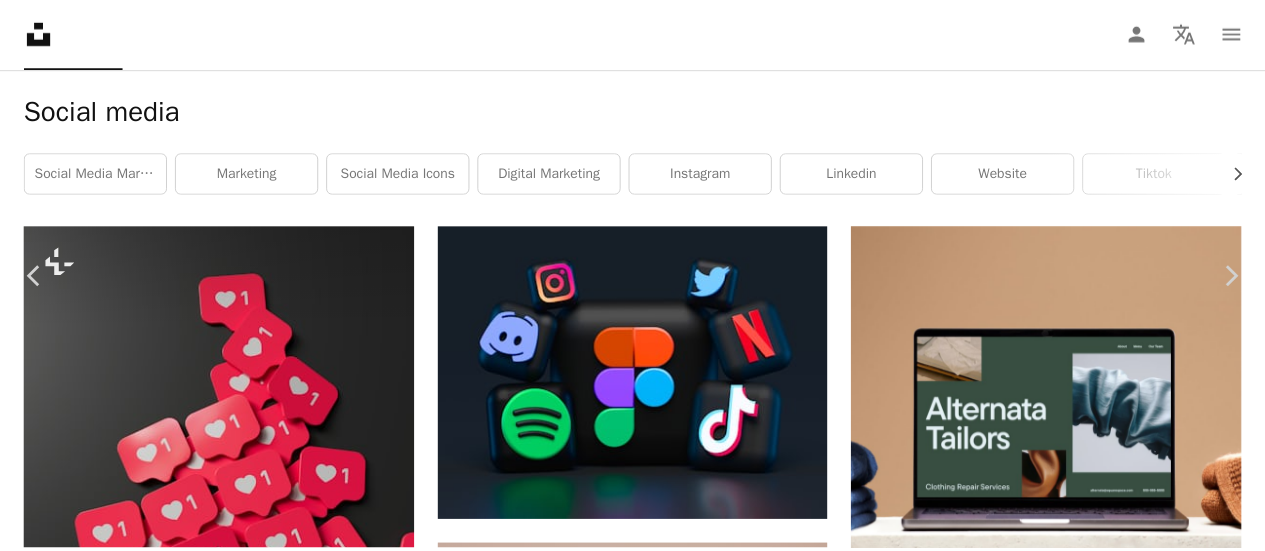 scroll, scrollTop: 6621, scrollLeft: 0, axis: vertical 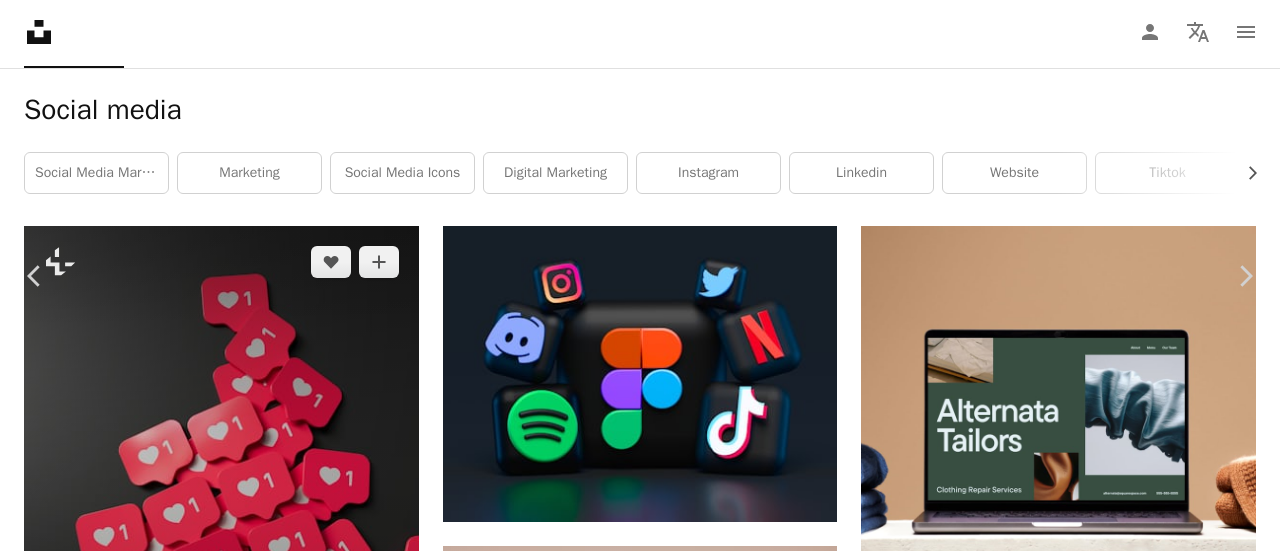 drag, startPoint x: 11, startPoint y: 23, endPoint x: 159, endPoint y: 243, distance: 265.14902 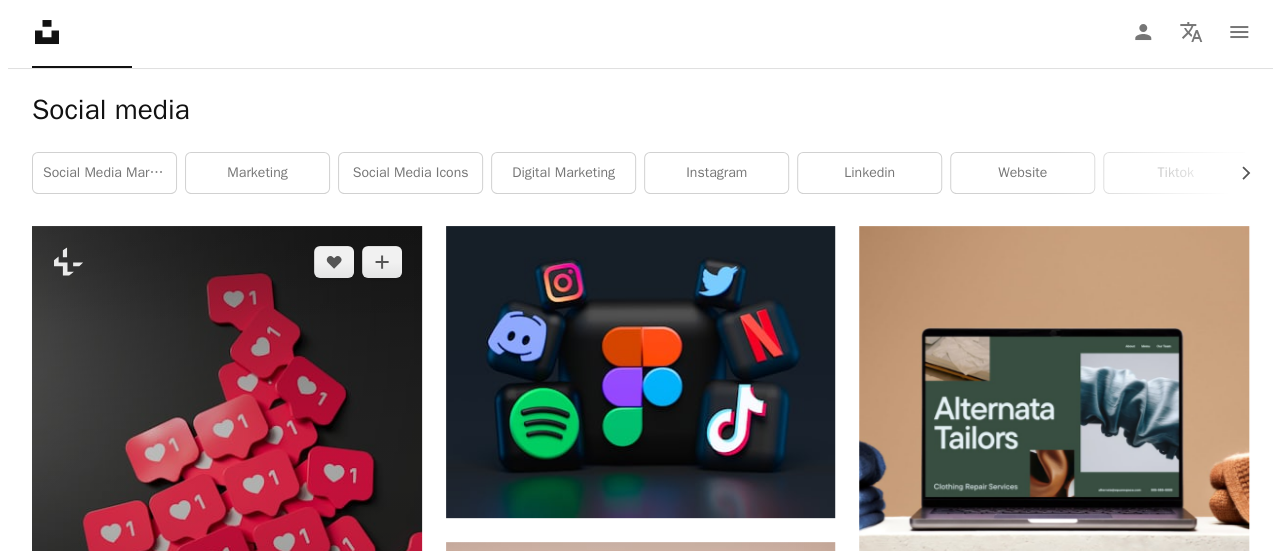 scroll, scrollTop: 300, scrollLeft: 0, axis: vertical 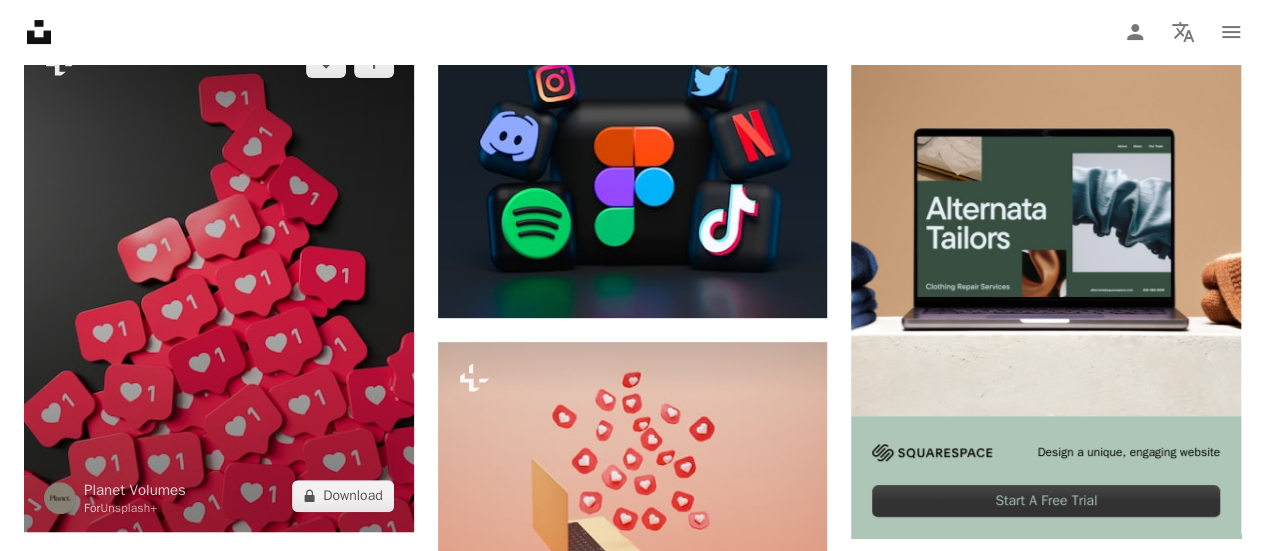 drag, startPoint x: 184, startPoint y: 245, endPoint x: 197, endPoint y: 251, distance: 14.3178215 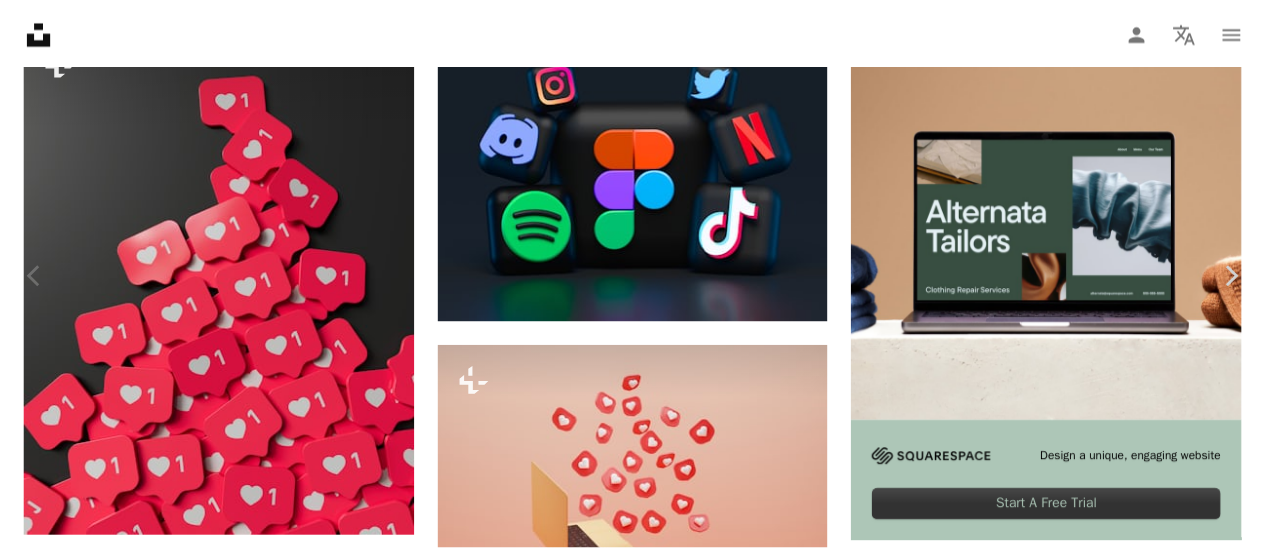 scroll, scrollTop: 1900, scrollLeft: 0, axis: vertical 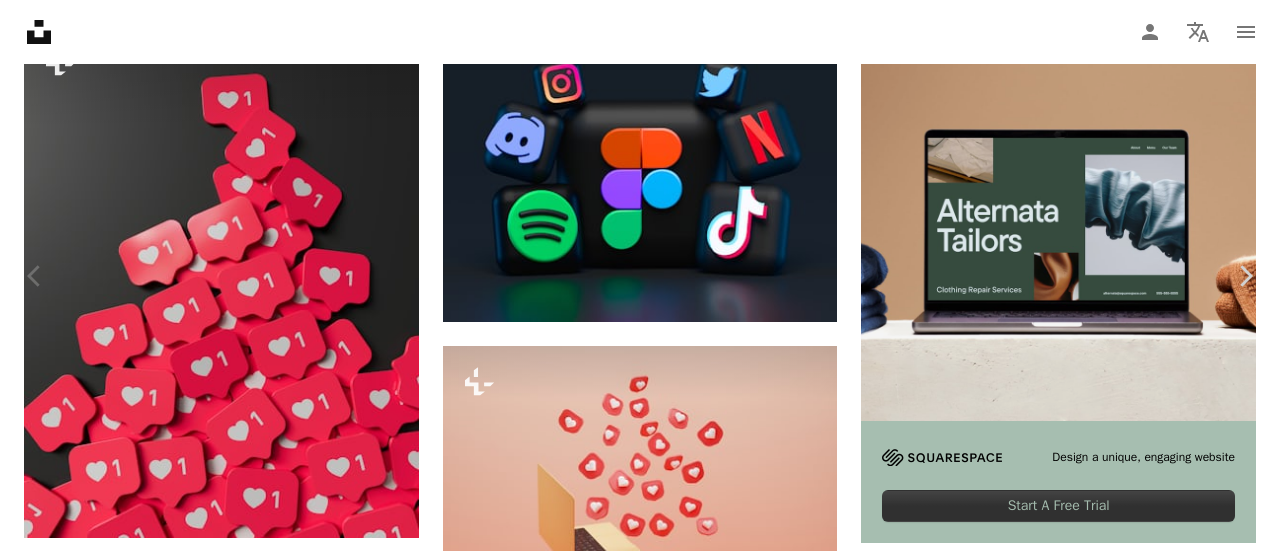 drag, startPoint x: 1203, startPoint y: 397, endPoint x: 1186, endPoint y: 394, distance: 17.262676 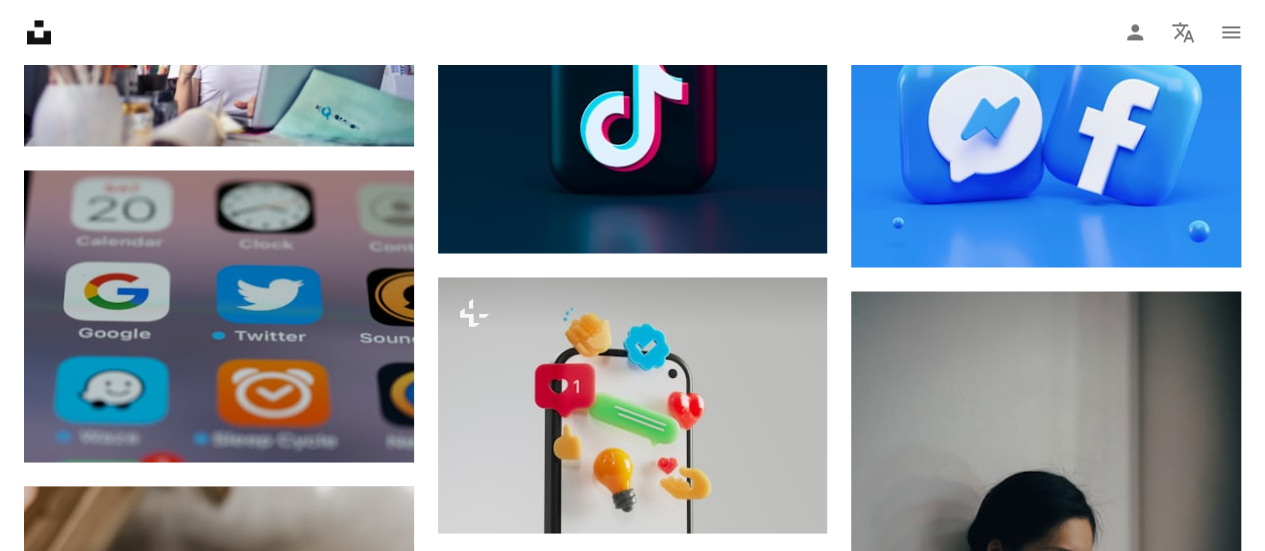 scroll, scrollTop: 5400, scrollLeft: 0, axis: vertical 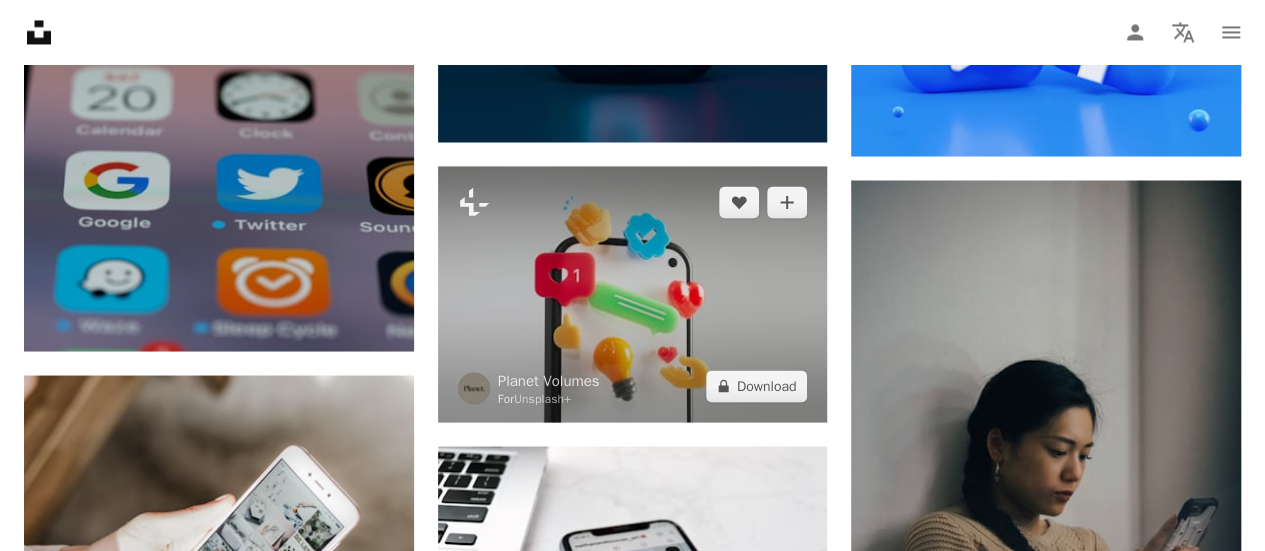 click at bounding box center [633, 294] 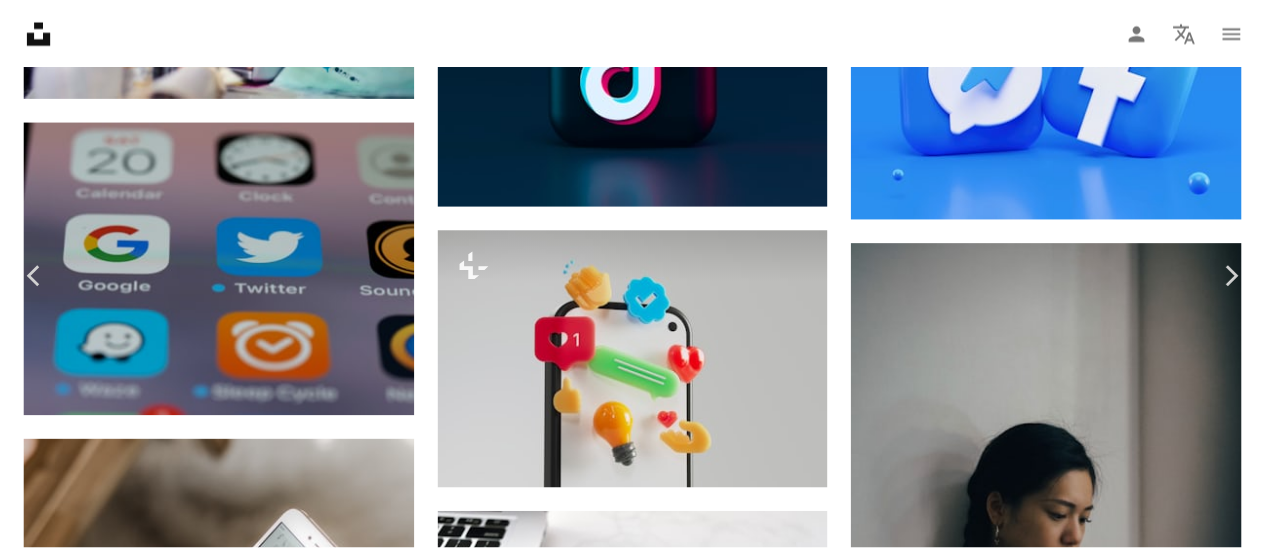 scroll, scrollTop: 2700, scrollLeft: 0, axis: vertical 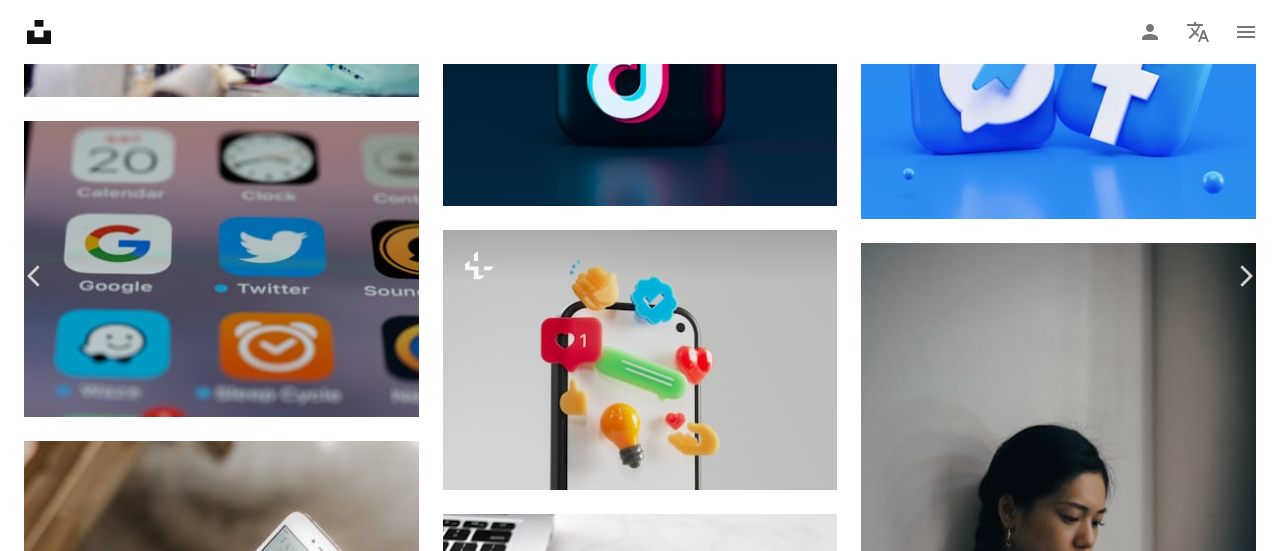 click on "An X shape Chevron left Chevron right Planet Volumes For  Unsplash+ A heart A plus sign Edit image   Plus sign for Unsplash+ A lock   Download Zoom in A forward-right arrow Share More Actions Calendar outlined Published on  May 25, 2023 Safety Licensed under the  Unsplash+ License social media digital marketing network seo instagram linkedin digital image tiktok youtube render whatsapp facebook twitter facebook marketing Public domain images From this series Chevron right Plus sign for Unsplash+ Plus sign for Unsplash+ Plus sign for Unsplash+ Plus sign for Unsplash+ Plus sign for Unsplash+ Plus sign for Unsplash+ Plus sign for Unsplash+ Related images Plus sign for Unsplash+ A heart A plus sign [FIRST] [LAST] For  Unsplash+ A lock   Download Plus sign for Unsplash+ A heart A plus sign Alex Shuper For  Unsplash+ A lock   Download Plus sign for Unsplash+ A heart A plus sign Planet Volumes For  Unsplash+ A lock   Download Plus sign for Unsplash+ A heart A plus sign Elena Helade For  A lock" at bounding box center [640, 4910] 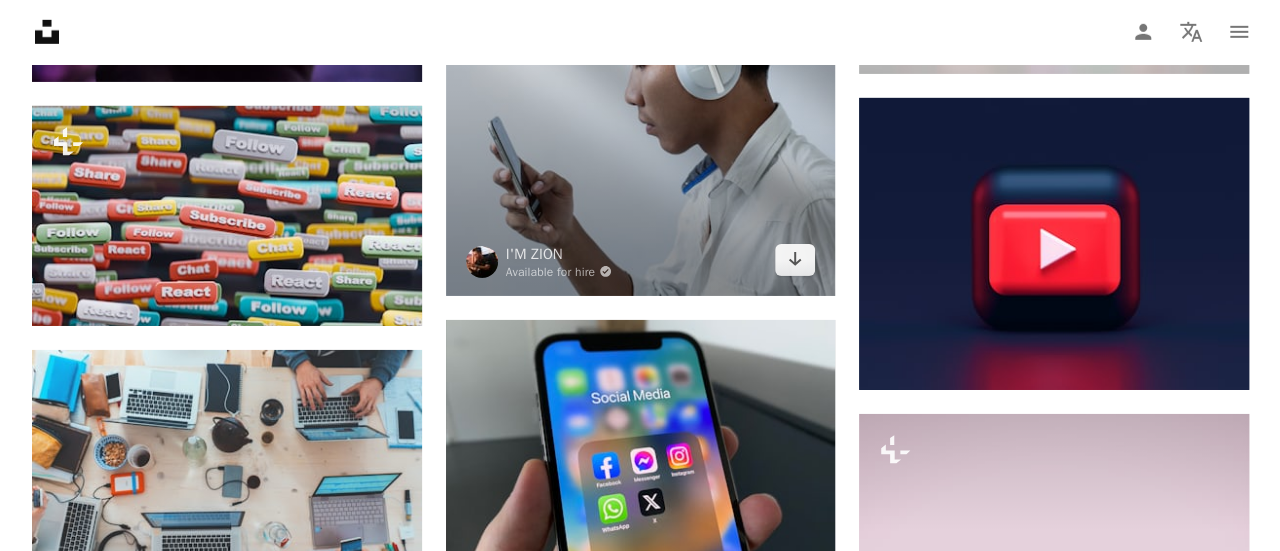 scroll, scrollTop: 7000, scrollLeft: 0, axis: vertical 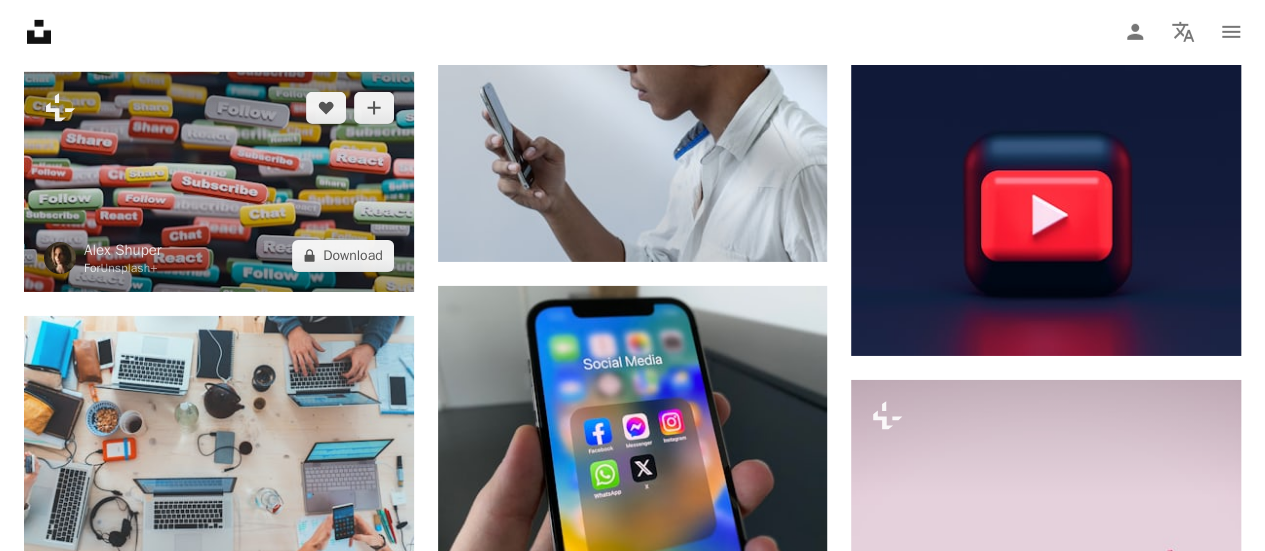 click at bounding box center [219, 181] 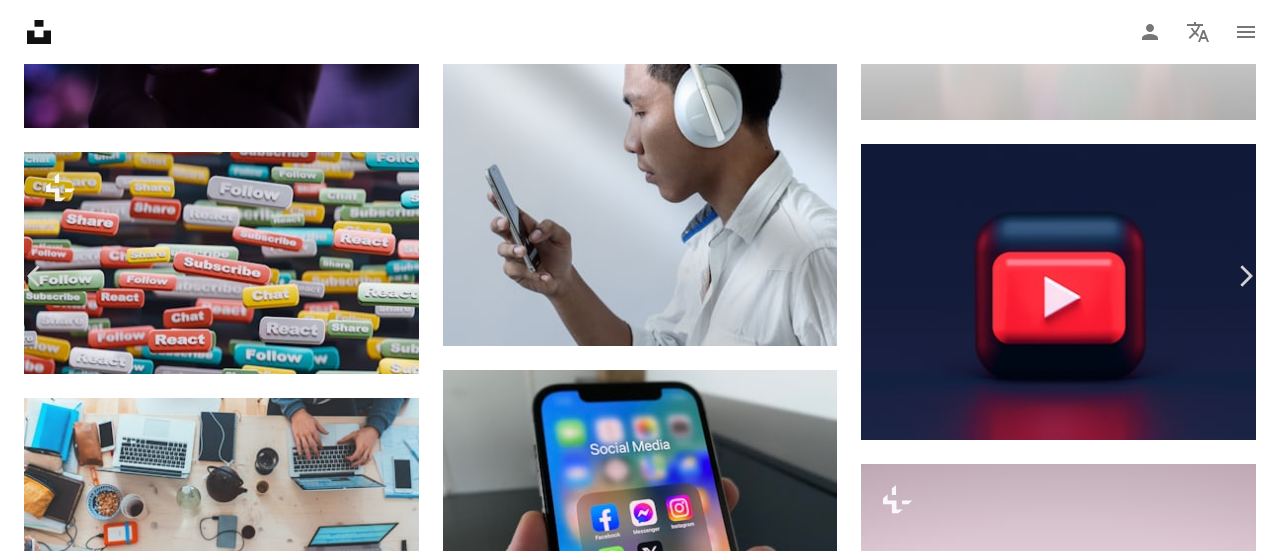 scroll, scrollTop: 1799, scrollLeft: 0, axis: vertical 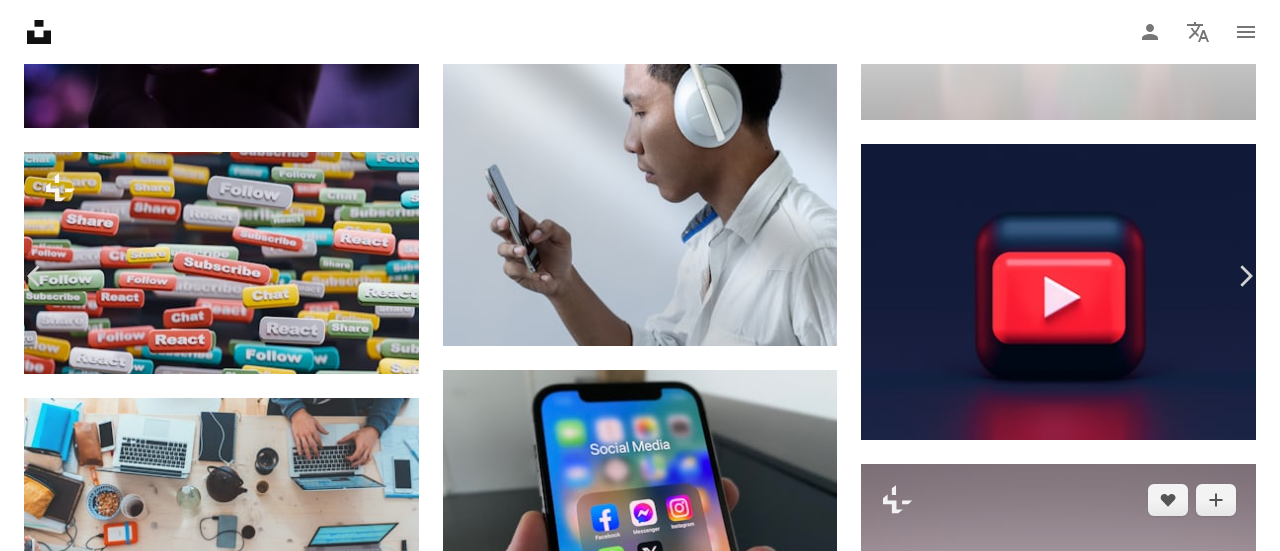 click on "An X shape Chevron left Chevron right [FIRST] [LAST] For  Unsplash+ A heart A plus sign Edit image   Plus sign for Unsplash+ A lock   Download Zoom in A forward-right arrow Share More Actions Calendar outlined Published on  May 8, 2023 Safety Licensed under the  Unsplash+ License social media digital image render social media icons concept likes social media content Public domain images From this series Chevron right Plus sign for Unsplash+ Plus sign for Unsplash+ Plus sign for Unsplash+ Related images Plus sign for Unsplash+ A heart A plus sign [FIRST] [LAST] For  Unsplash+ A lock   Download Plus sign for Unsplash+ A heart A plus sign Alex Shuper For  Unsplash+ A lock   Download Plus sign for Unsplash+ A heart A plus sign A. C. For  Unsplash+ A lock   Download Plus sign for Unsplash+ A heart A plus sign Ubaid E. Alyafizi For  Unsplash+ A lock   Download Plus sign for Unsplash+ A heart A plus sign Alex Shuper For  Unsplash+ A lock   Download Plus sign for Unsplash+ A heart A plus sign Getty Images For  Unsplash+" at bounding box center [640, 3410] 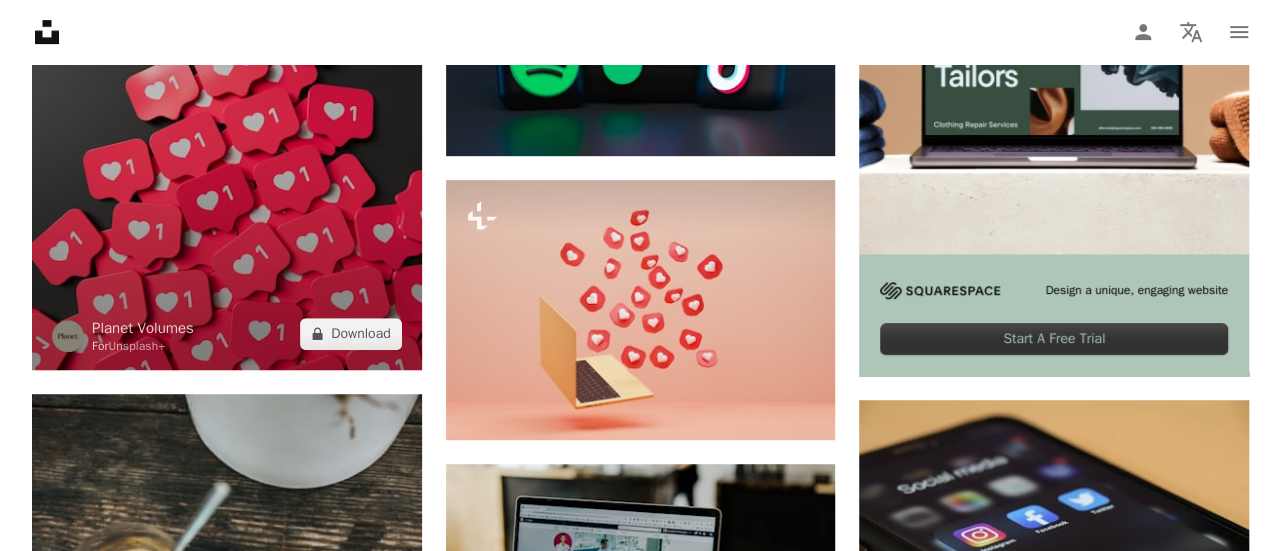 scroll, scrollTop: 500, scrollLeft: 0, axis: vertical 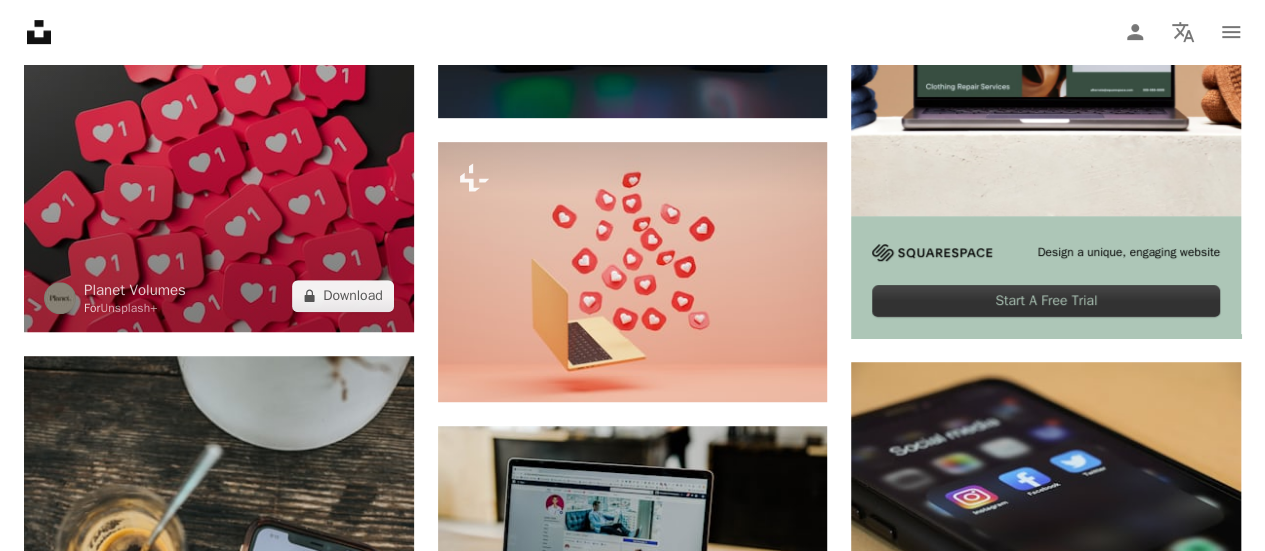 click at bounding box center [219, 79] 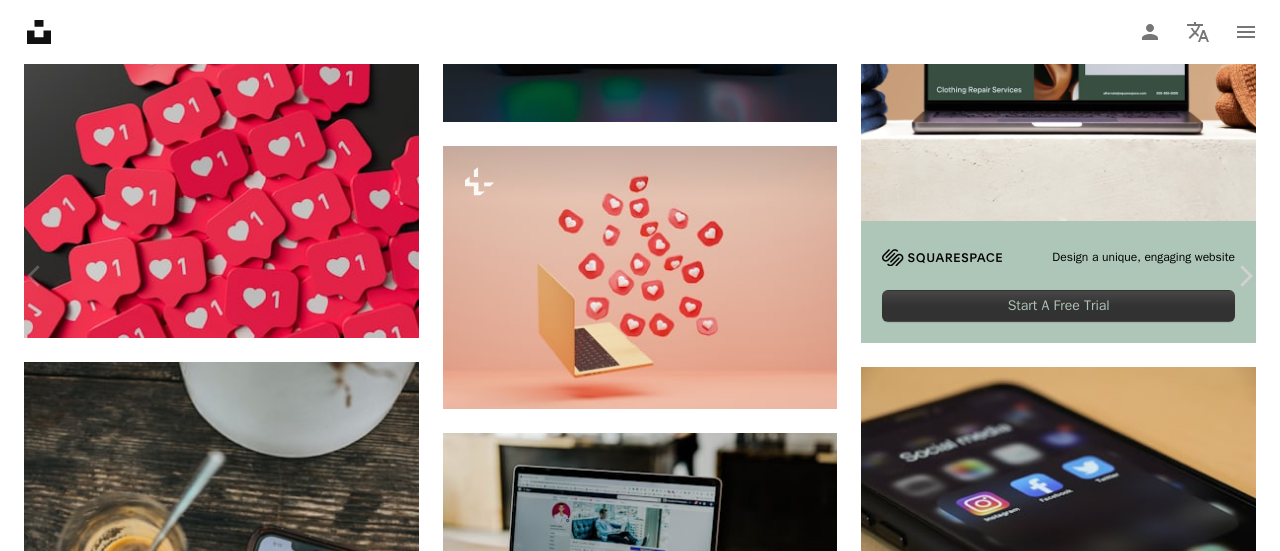 scroll, scrollTop: 100, scrollLeft: 0, axis: vertical 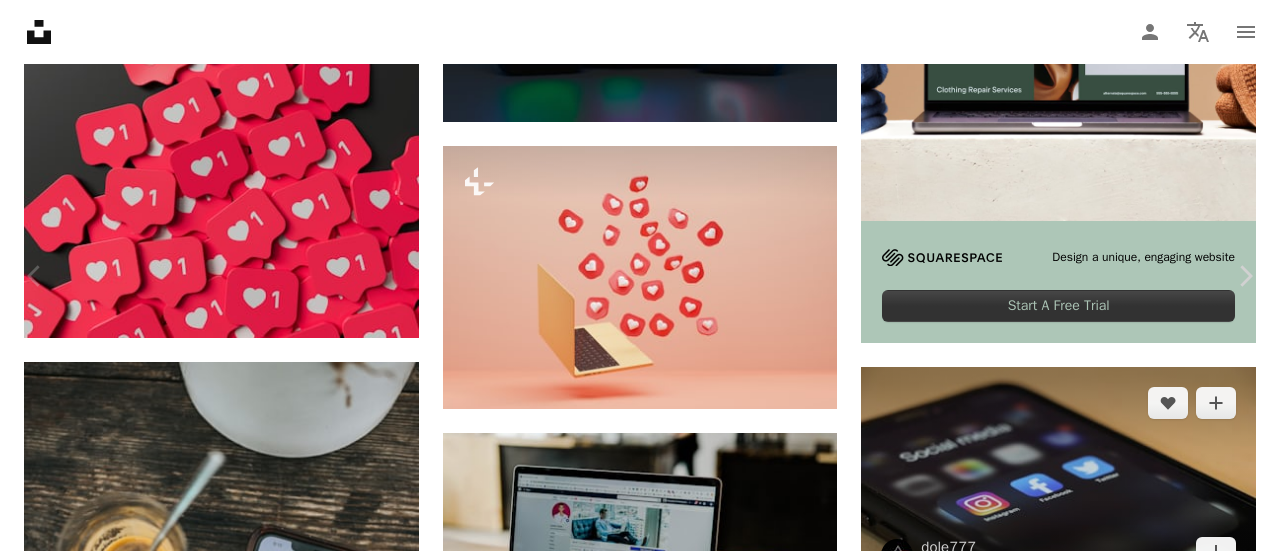 drag, startPoint x: 1219, startPoint y: 412, endPoint x: 1152, endPoint y: 408, distance: 67.11929 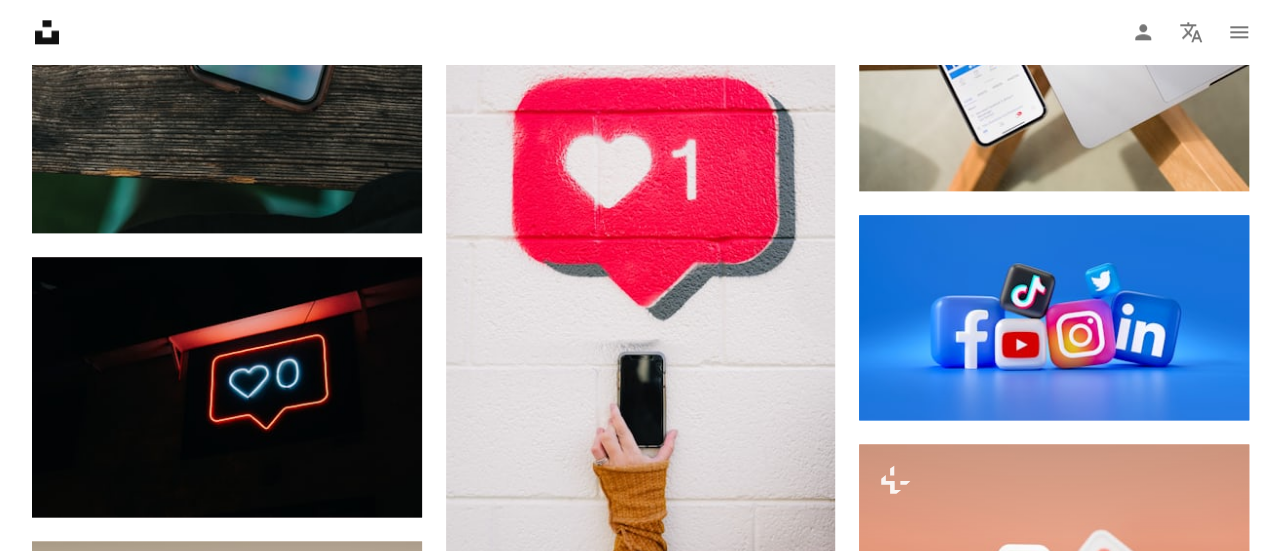 scroll, scrollTop: 1400, scrollLeft: 0, axis: vertical 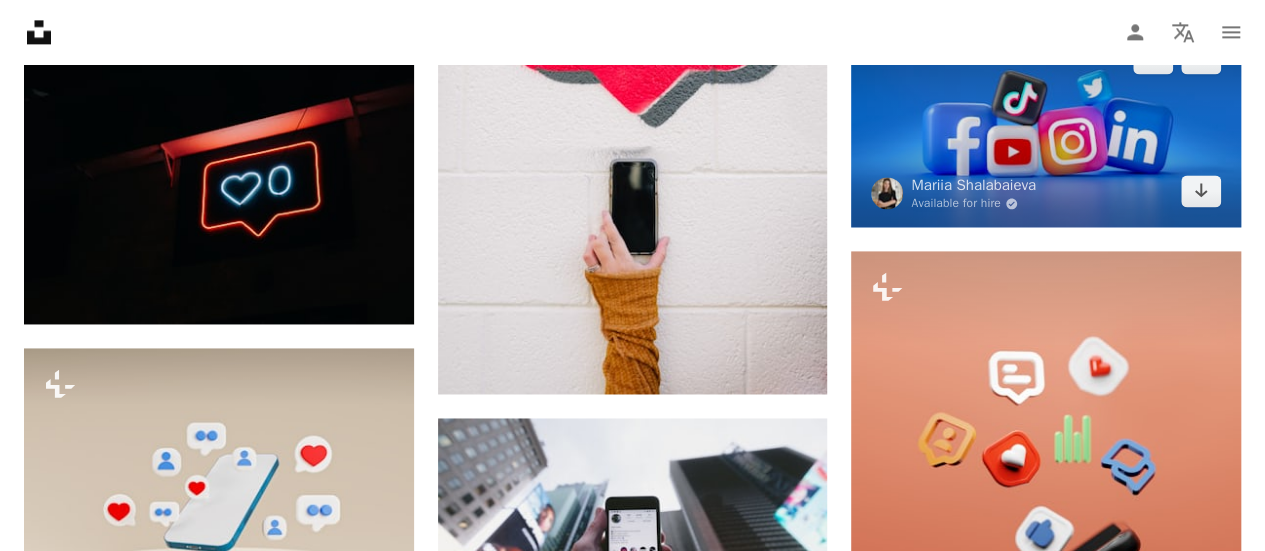 click at bounding box center [1046, 125] 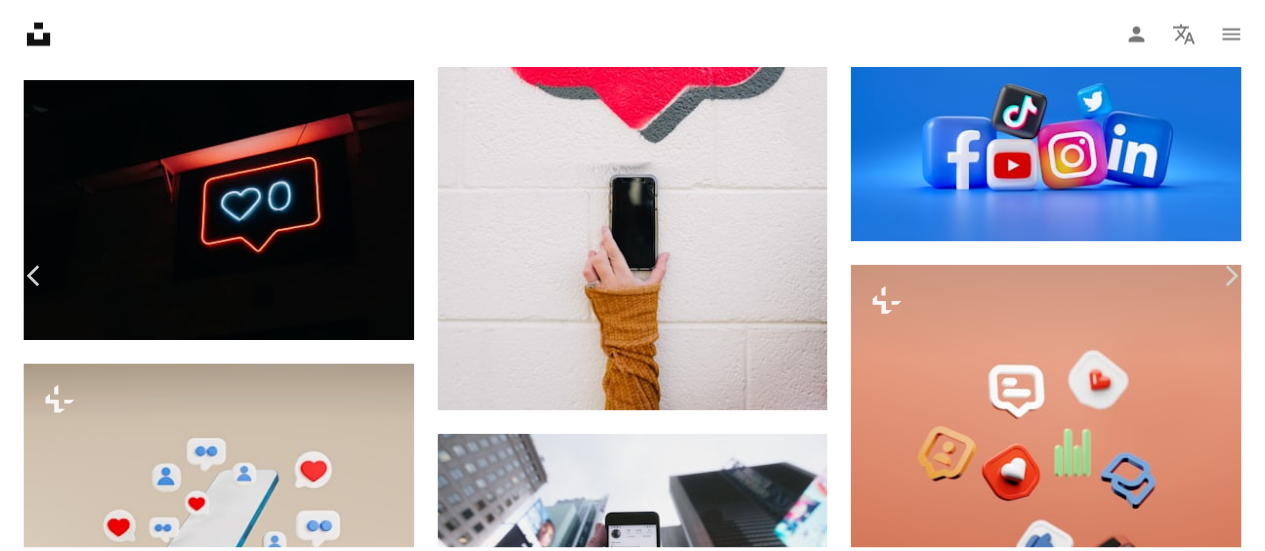 scroll, scrollTop: 100, scrollLeft: 0, axis: vertical 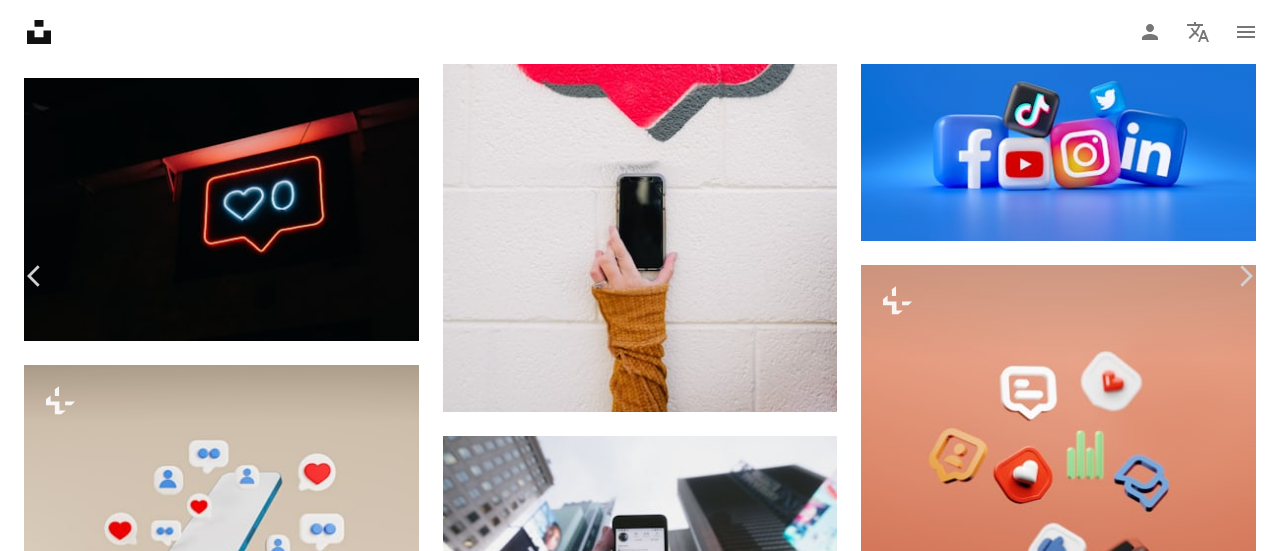 click on "An X shape" at bounding box center [20, 20] 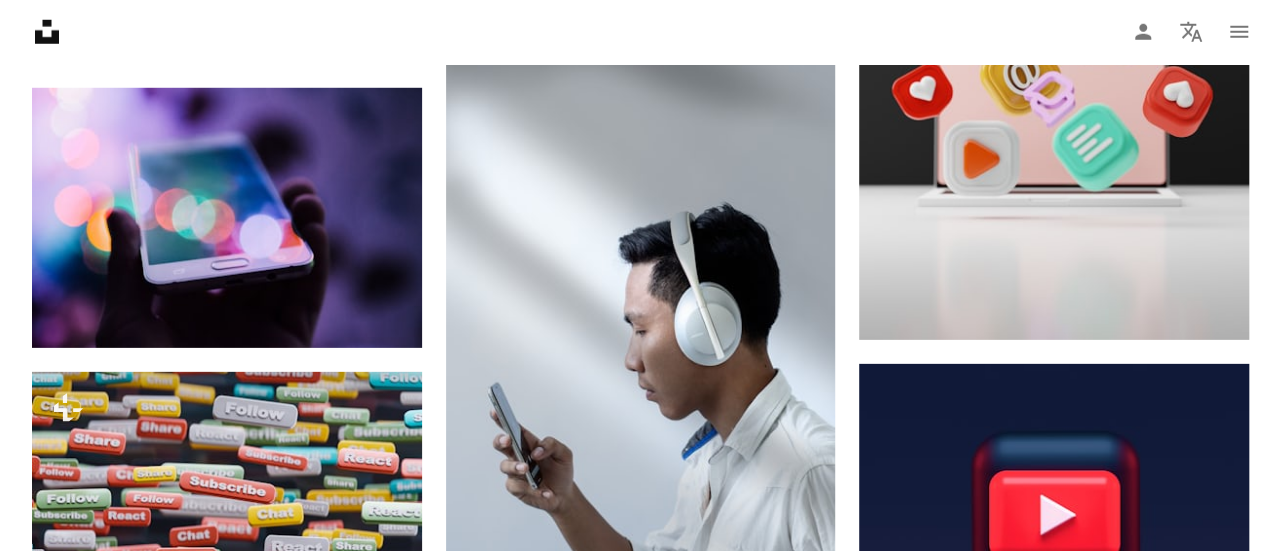 scroll, scrollTop: 6800, scrollLeft: 0, axis: vertical 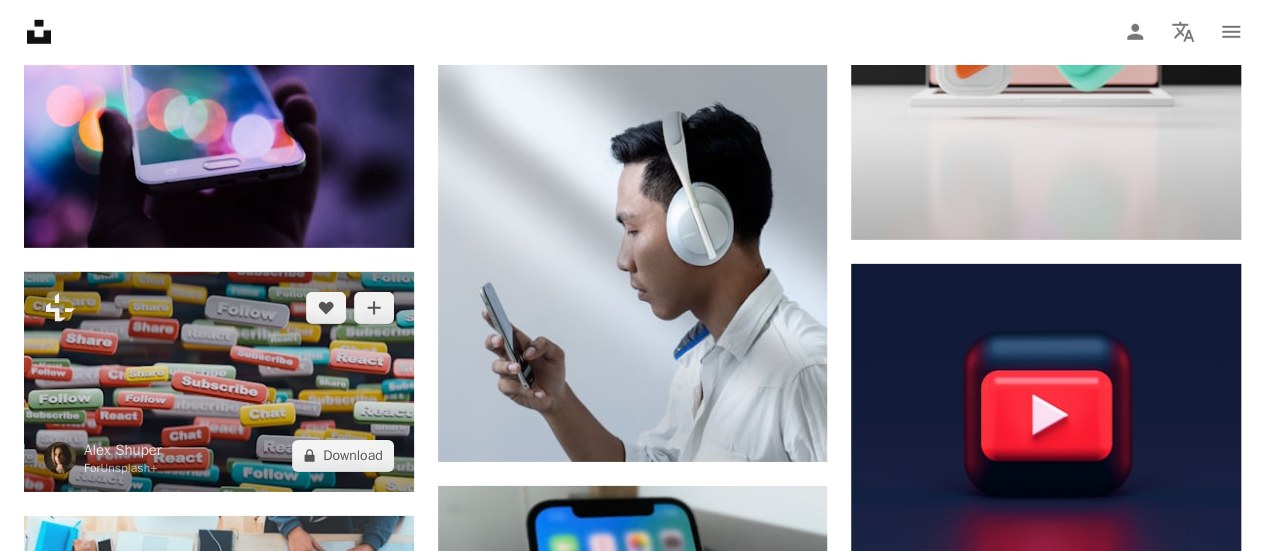 click at bounding box center [219, 381] 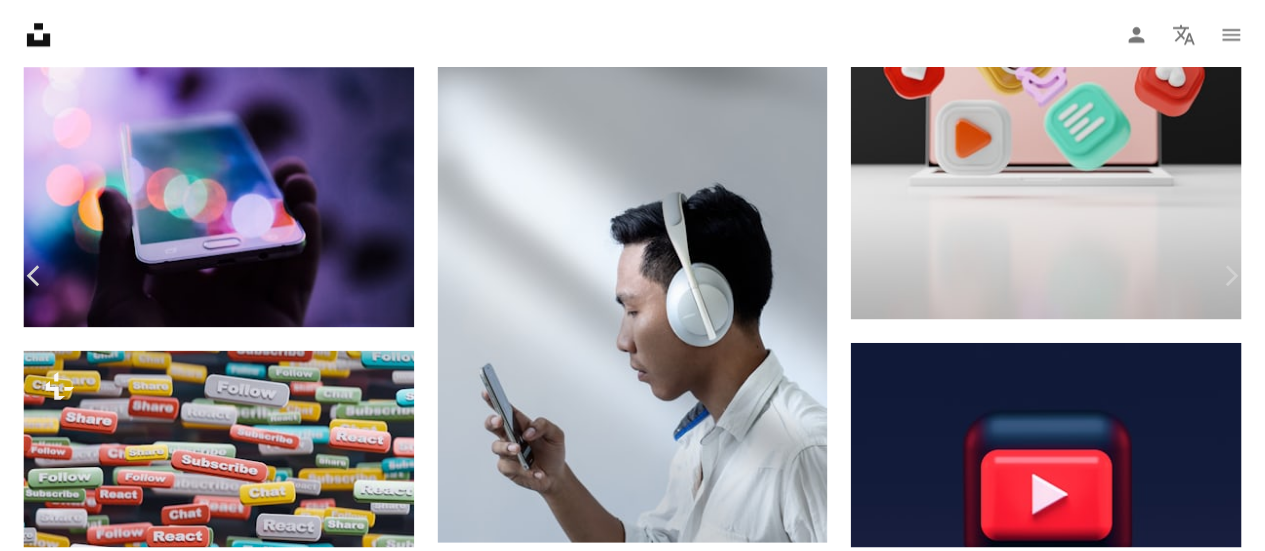 scroll, scrollTop: 3700, scrollLeft: 0, axis: vertical 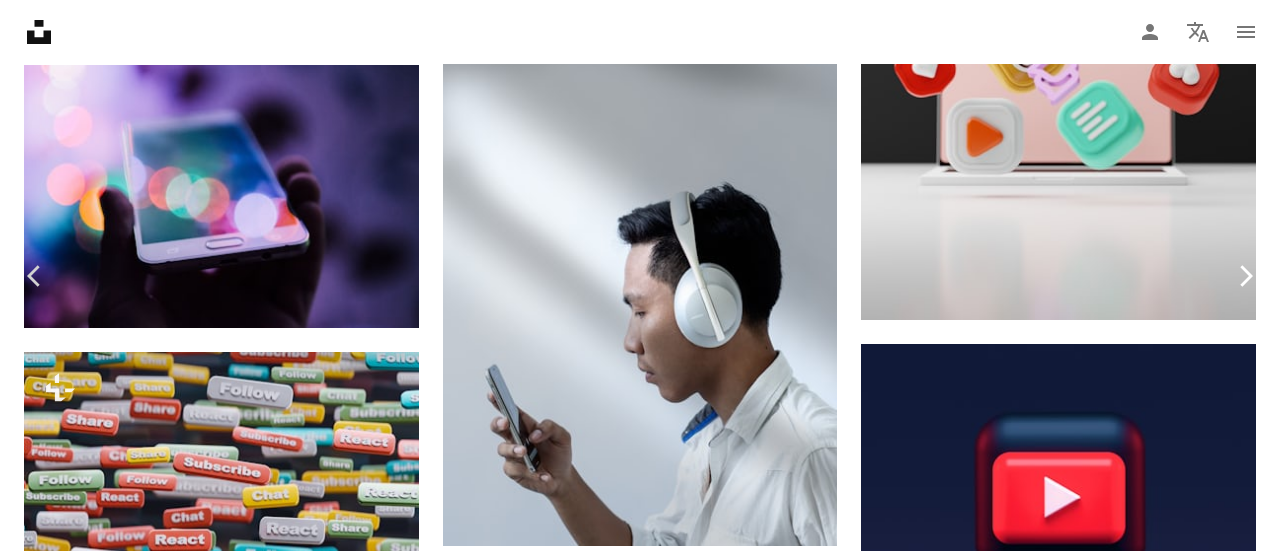 click on "Chevron right" at bounding box center [1245, 276] 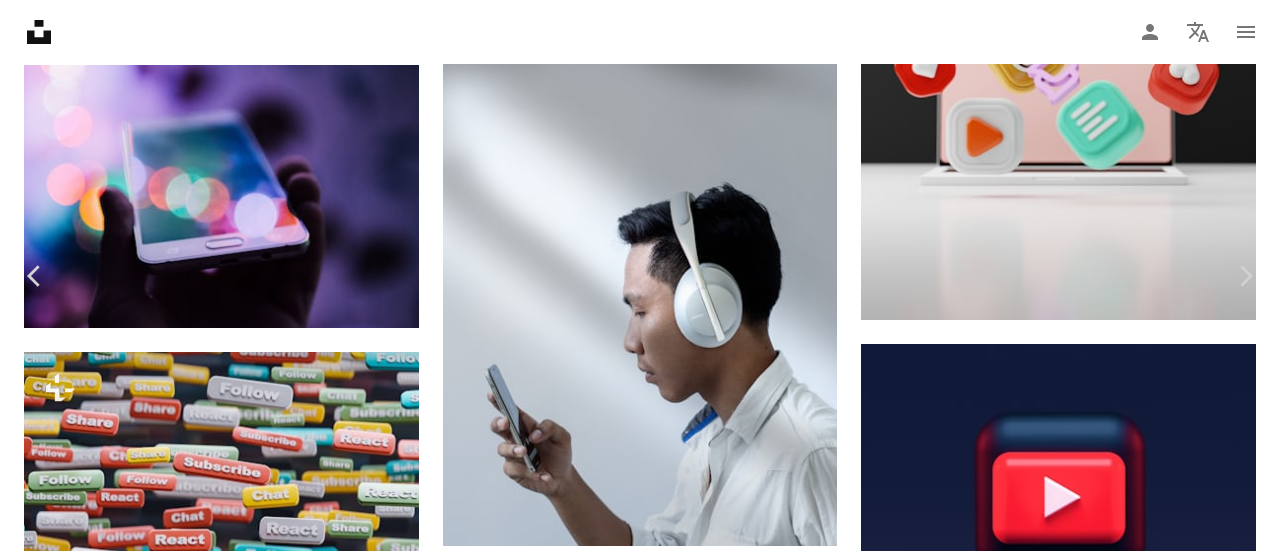click on "An X shape" at bounding box center [20, 20] 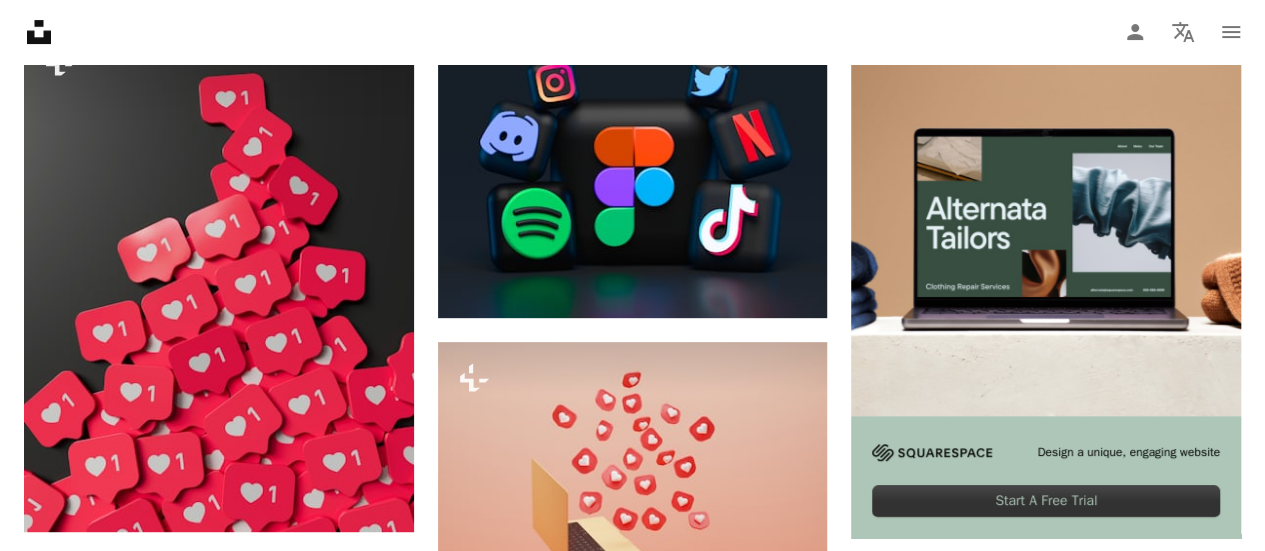 scroll, scrollTop: 0, scrollLeft: 0, axis: both 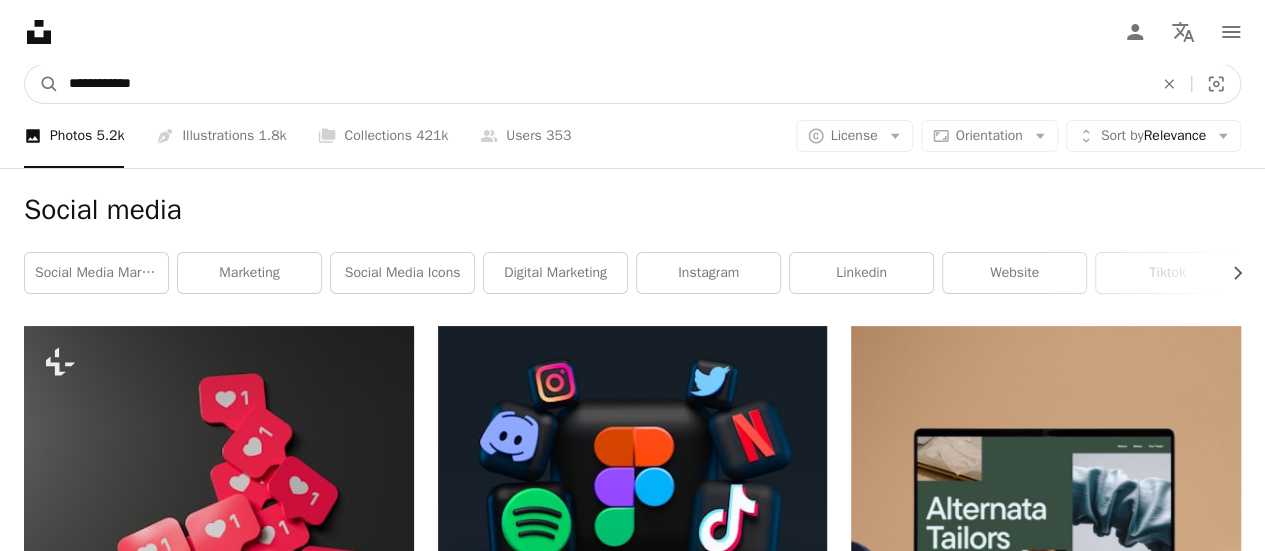 click on "**********" at bounding box center [603, 84] 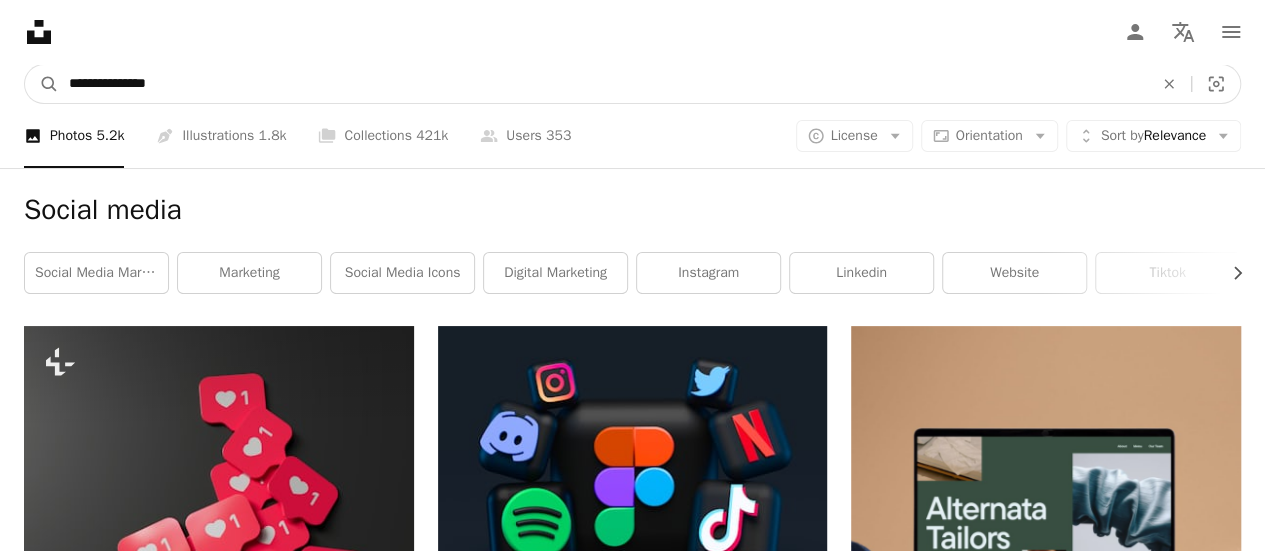 click on "**********" at bounding box center [603, 84] 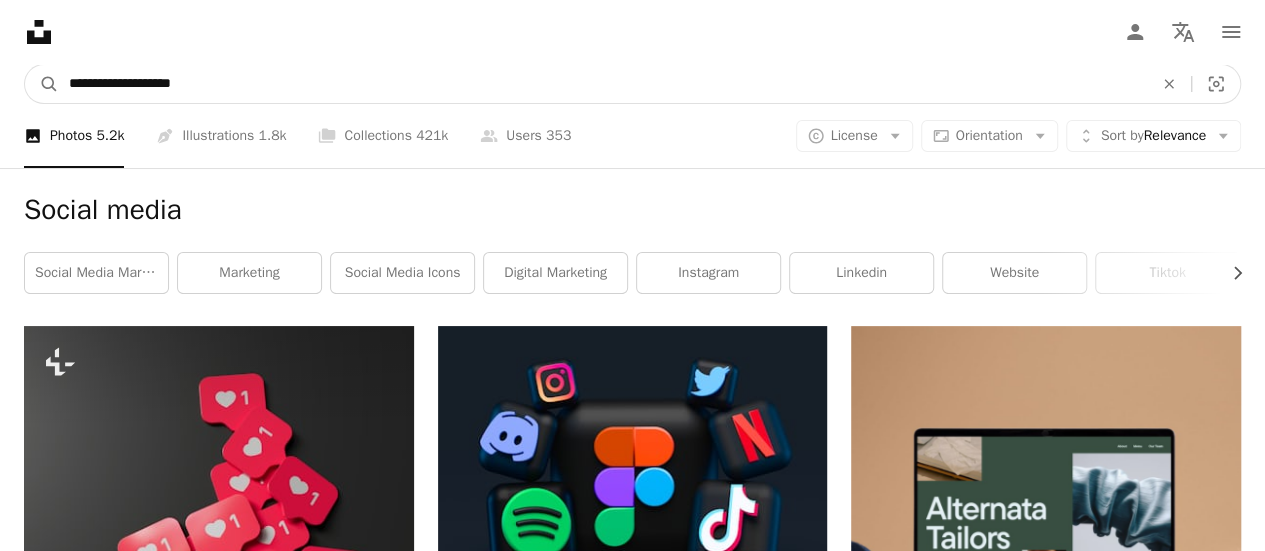 type on "**********" 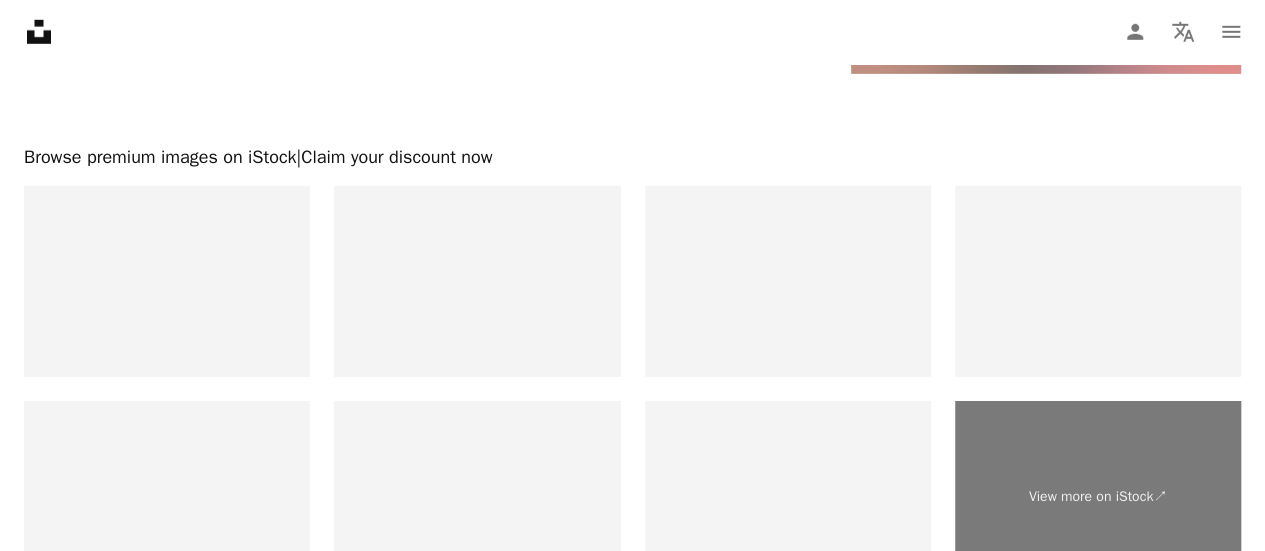 scroll, scrollTop: 3100, scrollLeft: 0, axis: vertical 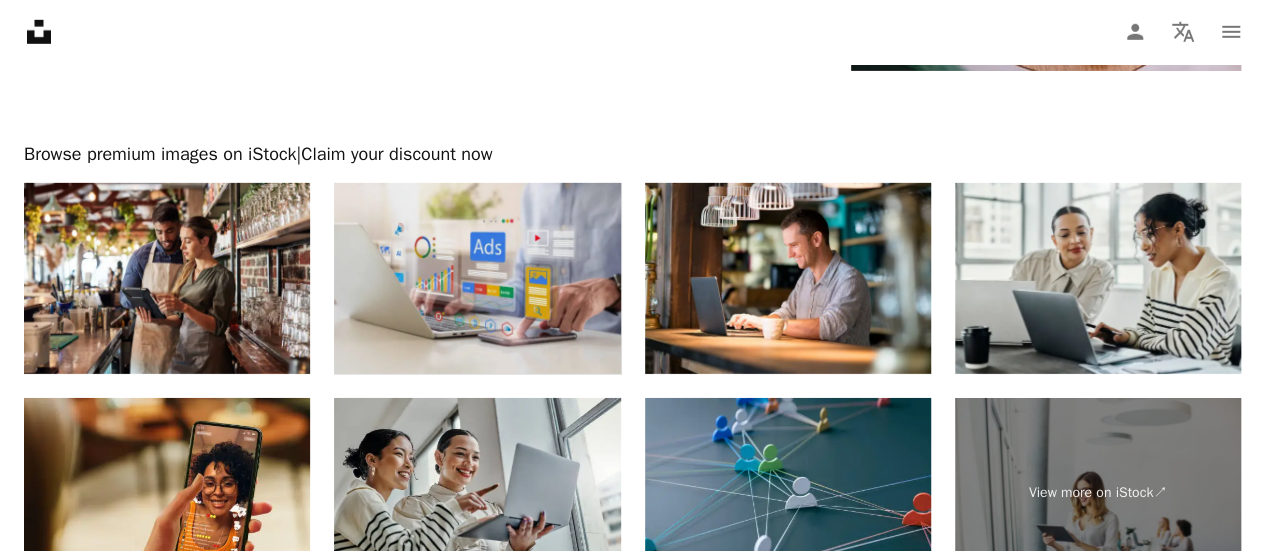 click at bounding box center [477, 278] 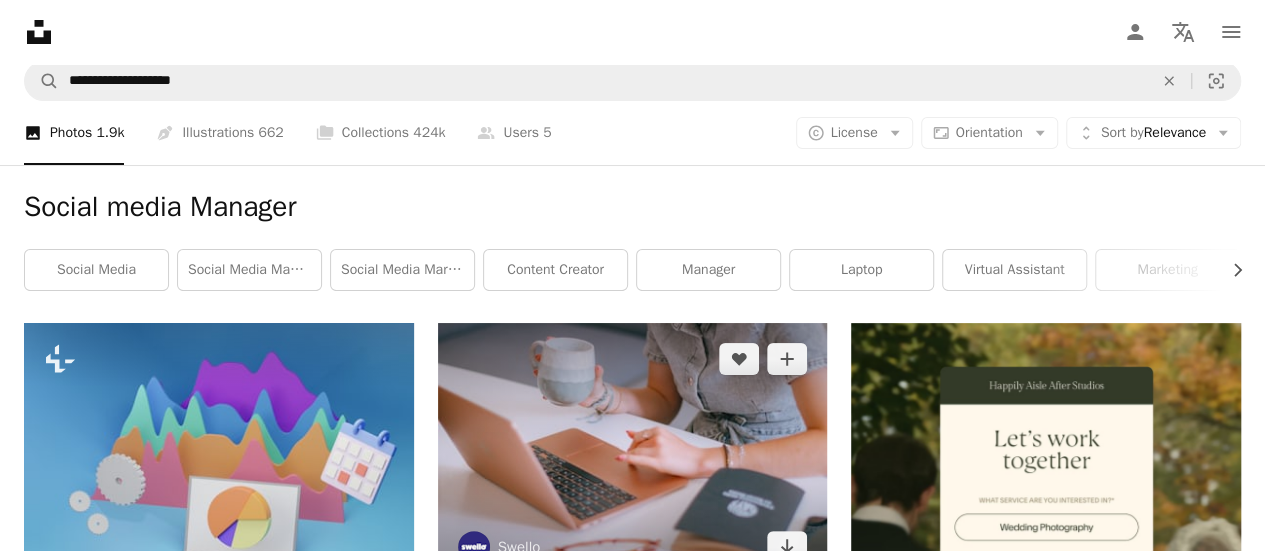 scroll, scrollTop: 0, scrollLeft: 0, axis: both 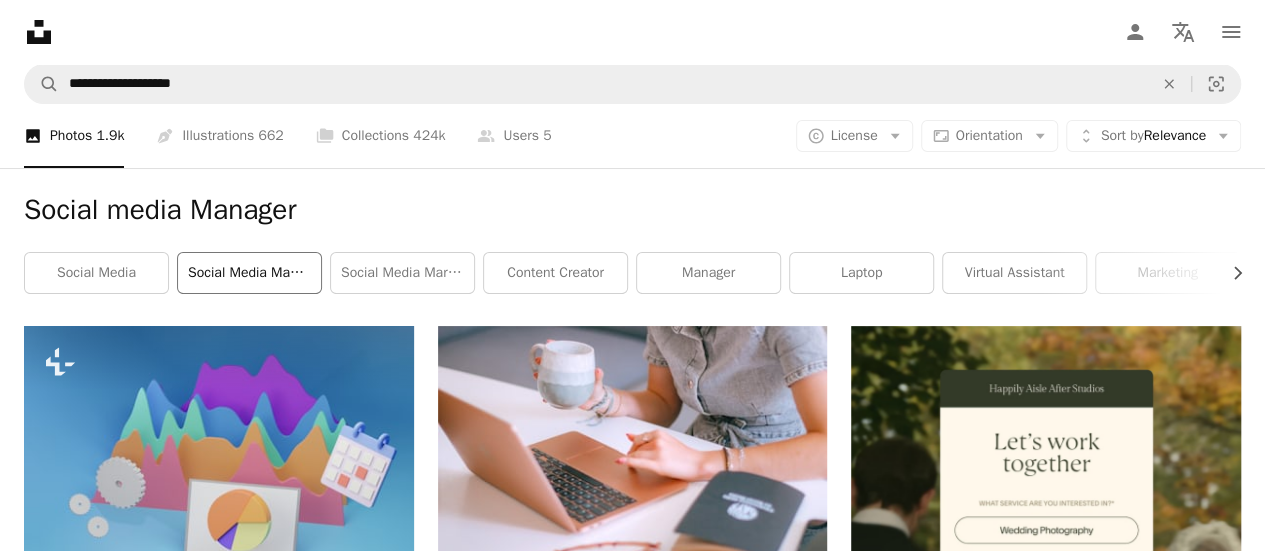 click on "social media management" at bounding box center [249, 273] 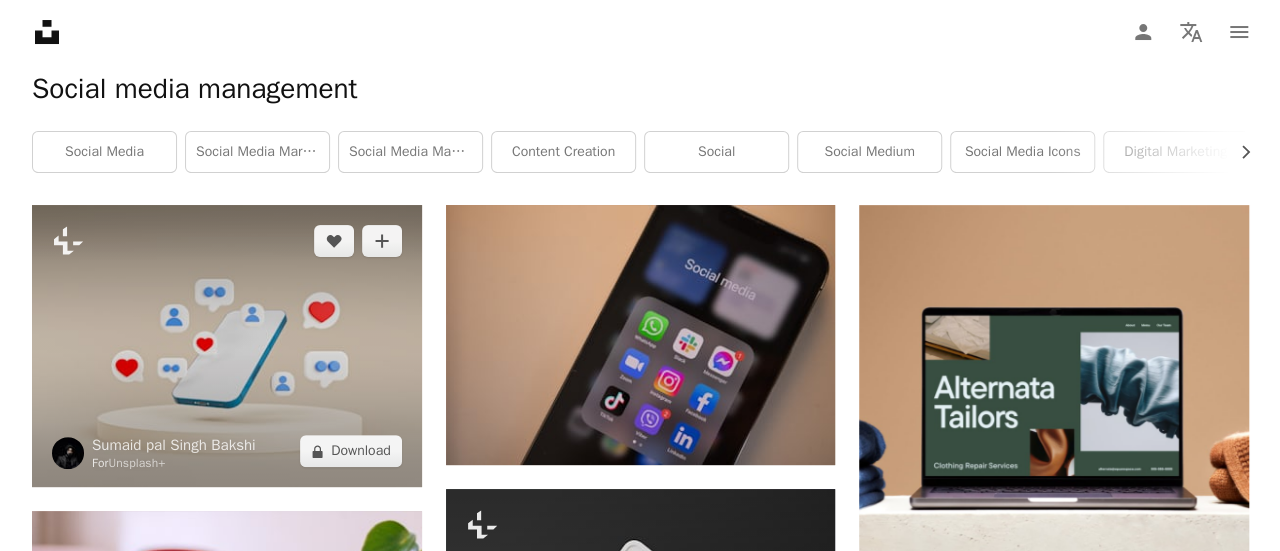 scroll, scrollTop: 100, scrollLeft: 0, axis: vertical 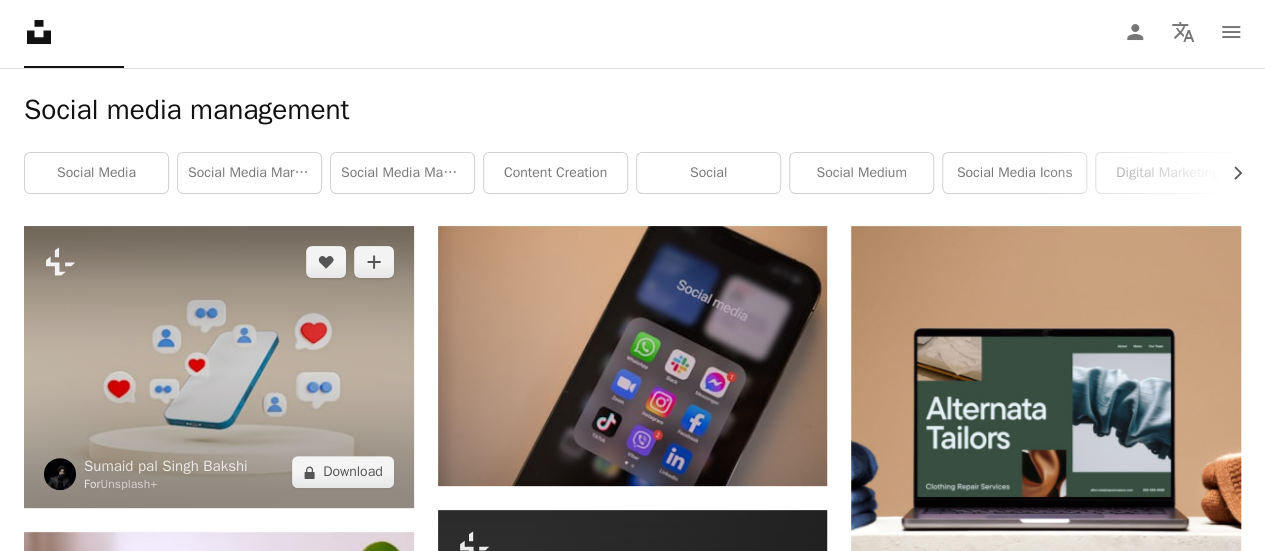 click at bounding box center (219, 367) 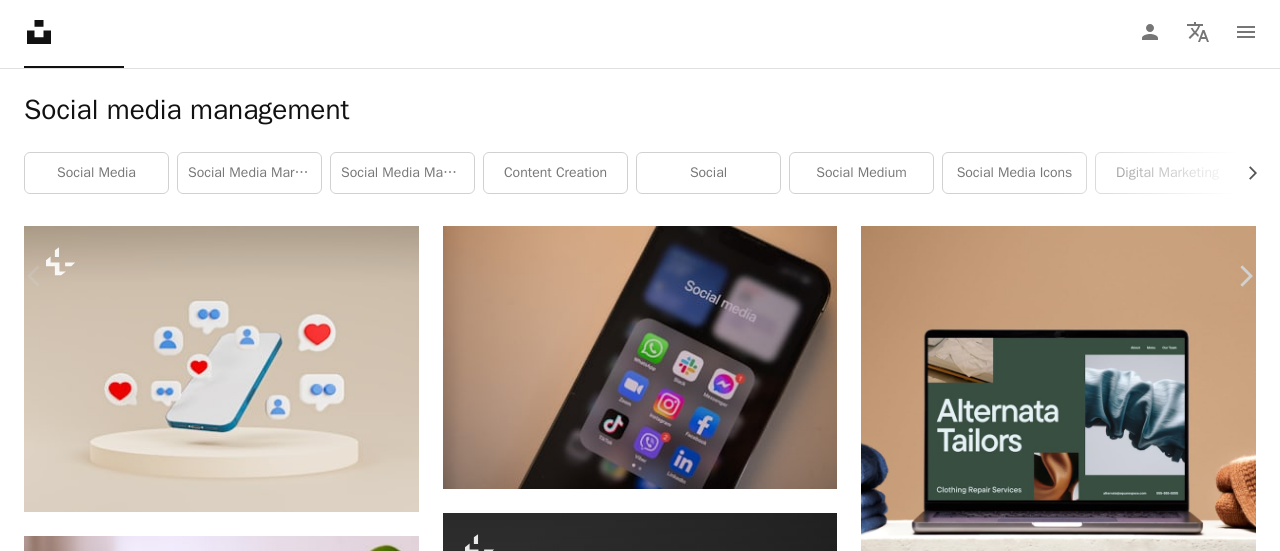 scroll, scrollTop: 1500, scrollLeft: 0, axis: vertical 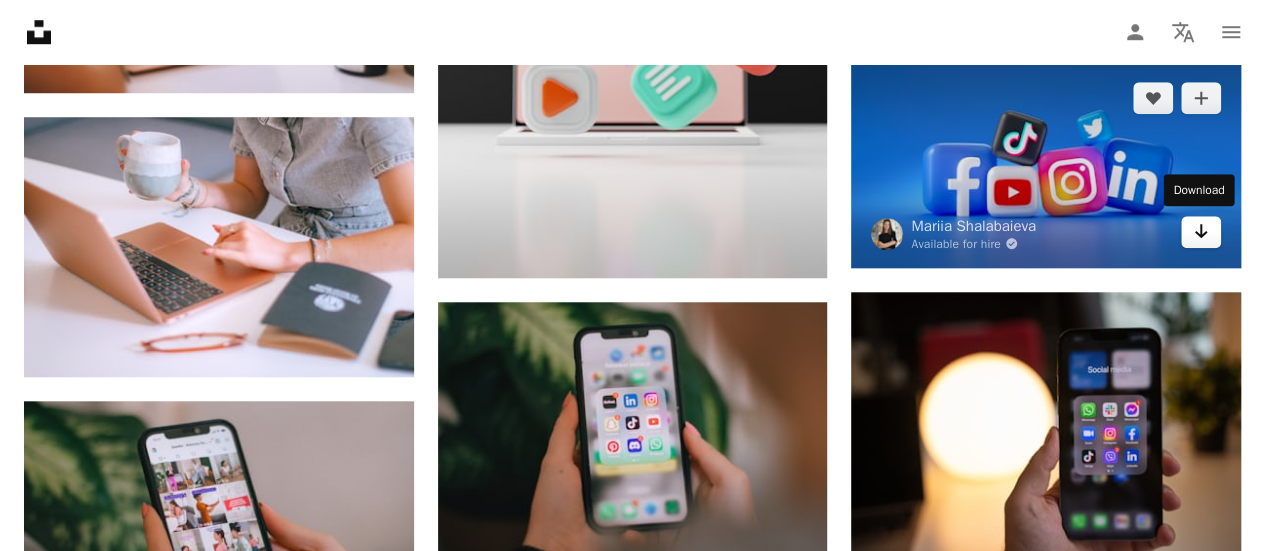 click on "Arrow pointing down" 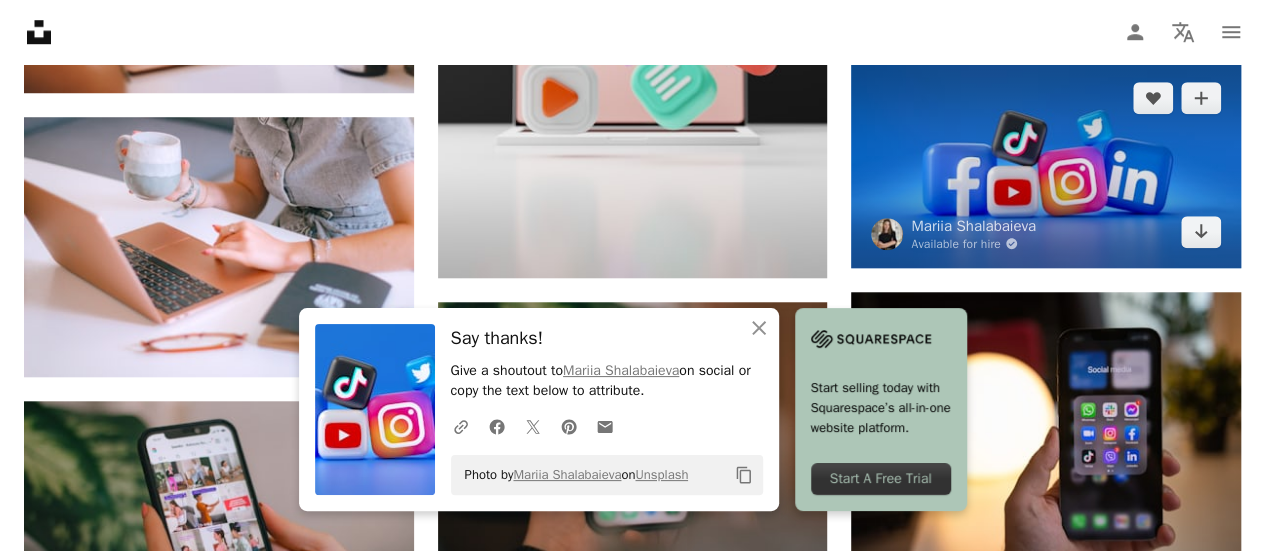 click at bounding box center (1046, 165) 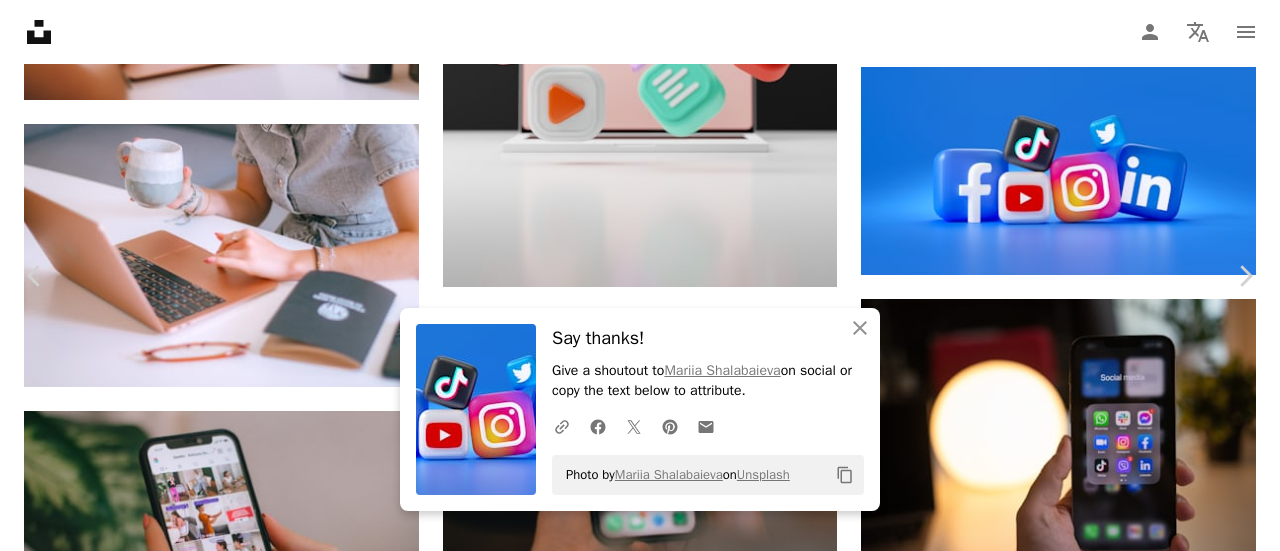 scroll, scrollTop: 1000, scrollLeft: 0, axis: vertical 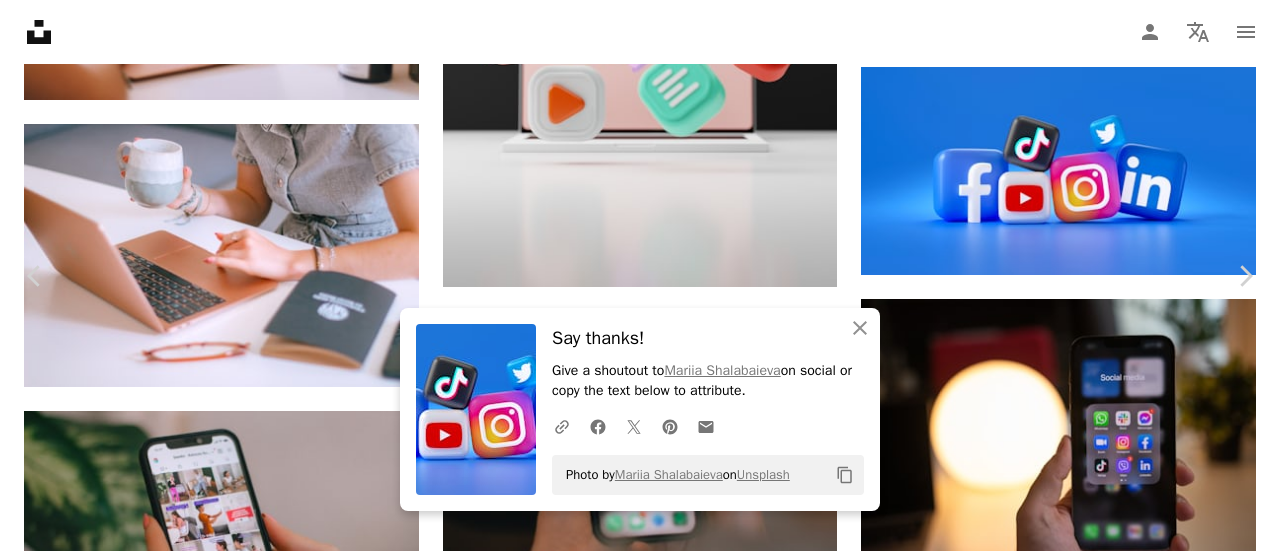 click on "Browse premium related images on iStock  |  Save 20% with code UNSPLASH20 View more on iStock  ↗ Related images A heart A plus sign Shutter Speed Available for hire A checkmark inside of a circle Arrow pointing down Plus sign for Unsplash+ A heart A plus sign Philip Oroni For  Unsplash+ A lock   Download A heart A plus sign Brett Jordan Available for hire A checkmark inside of a circle Arrow pointing down Plus sign for Unsplash+ A heart A plus sign Getty Images For  Unsplash+ A lock   Download A heart A plus sign Berke Citak Arrow pointing down A heart A plus sign Brett Jordan Available for hire A checkmark inside of a circle Arrow pointing down A heart A plus sign Kenny Eliason Arrow pointing down A heart A plus sign dole777 Available for hire A checkmark inside of a circle Arrow pointing down A heart A plus sign Eyestetix Studio Available for hire A checkmark inside of a circle Arrow pointing down A heart A plus sign Shutter Speed Available for hire A checkmark inside of a circle Arrow pointing down For" at bounding box center [632, 5369] 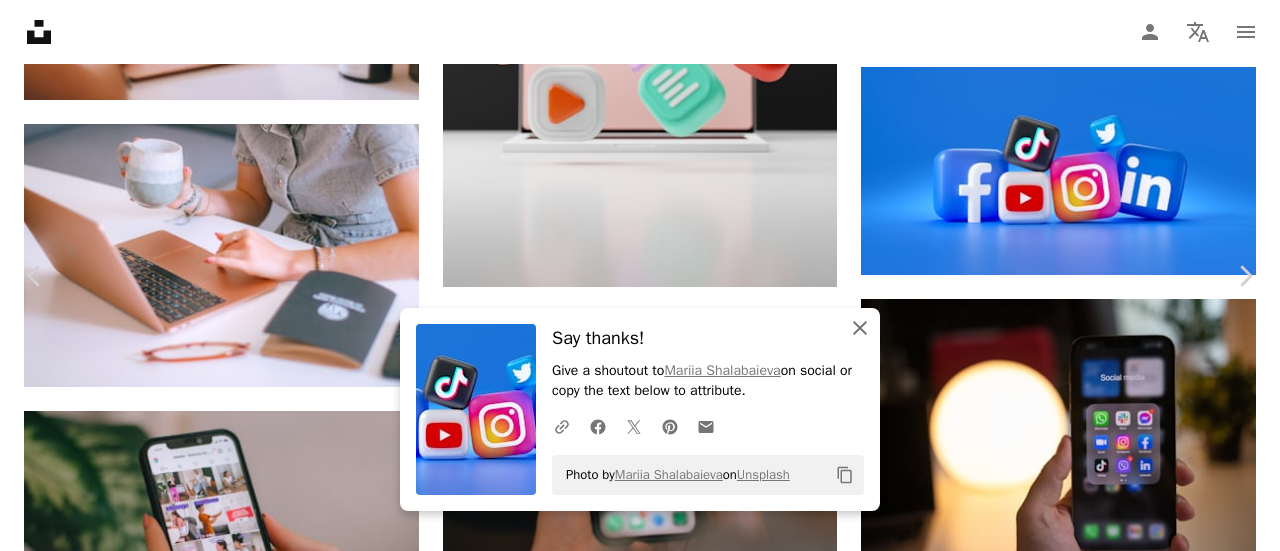 click on "An X shape" 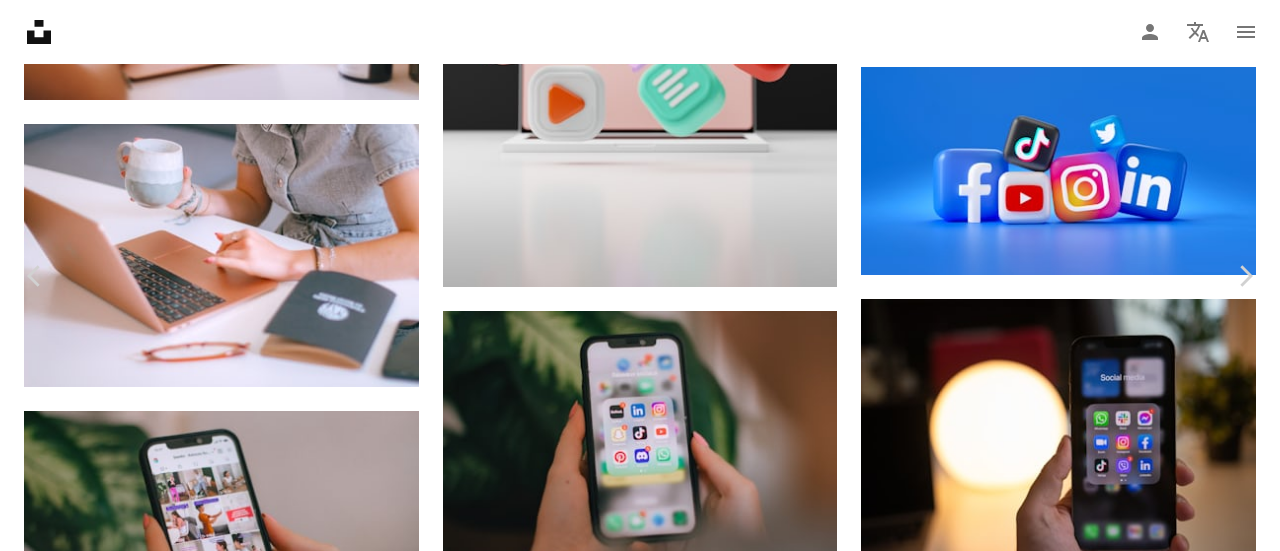 scroll, scrollTop: 2400, scrollLeft: 0, axis: vertical 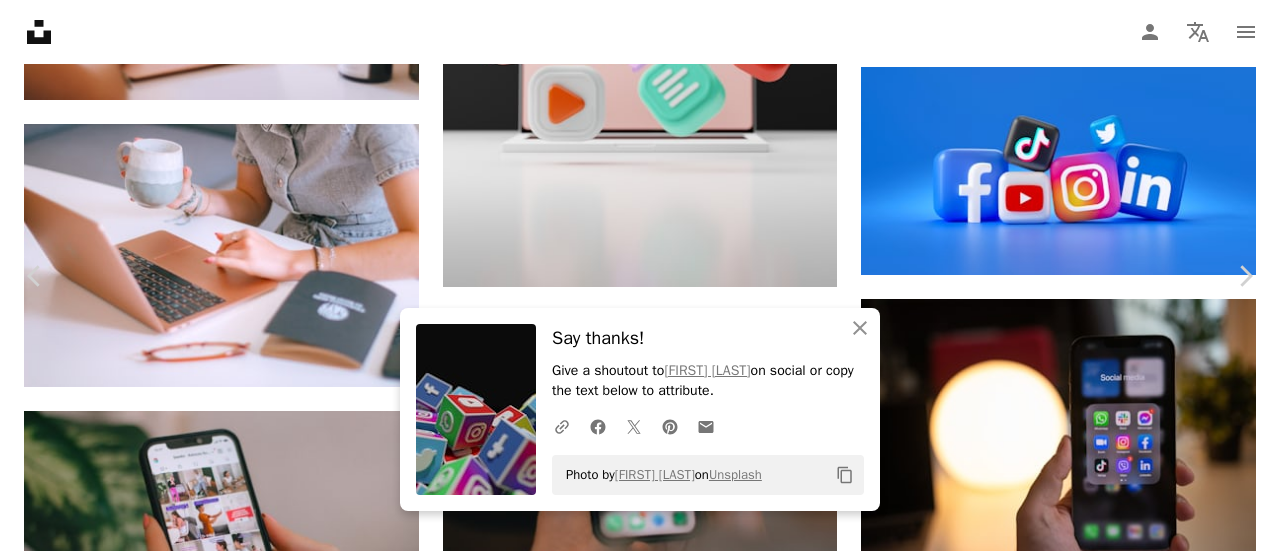 click at bounding box center (632, 3361) 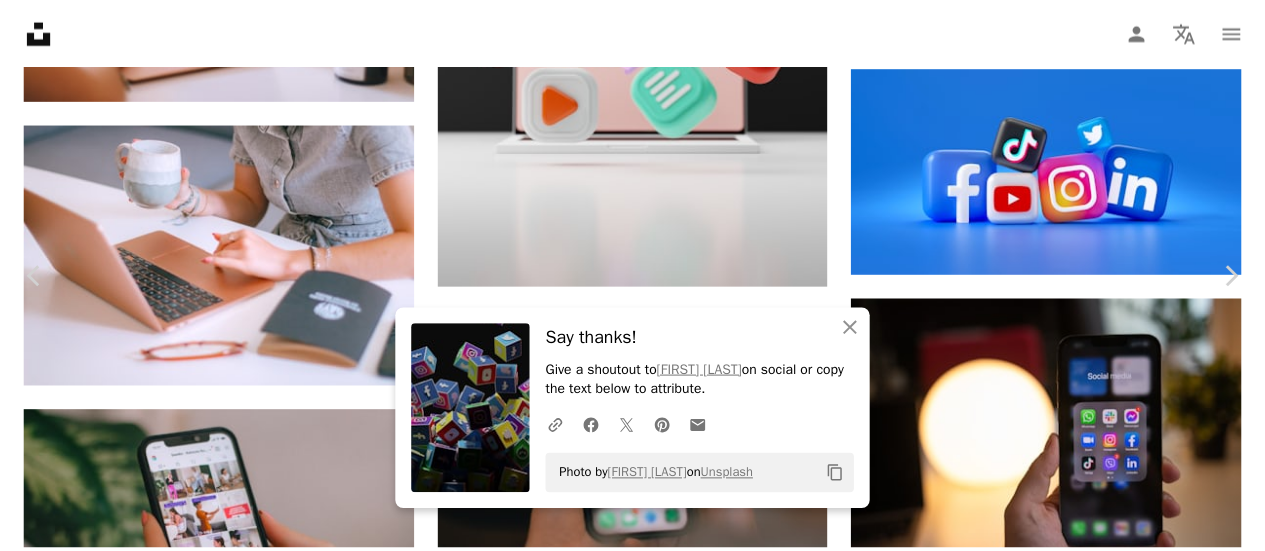 scroll, scrollTop: 2818, scrollLeft: 0, axis: vertical 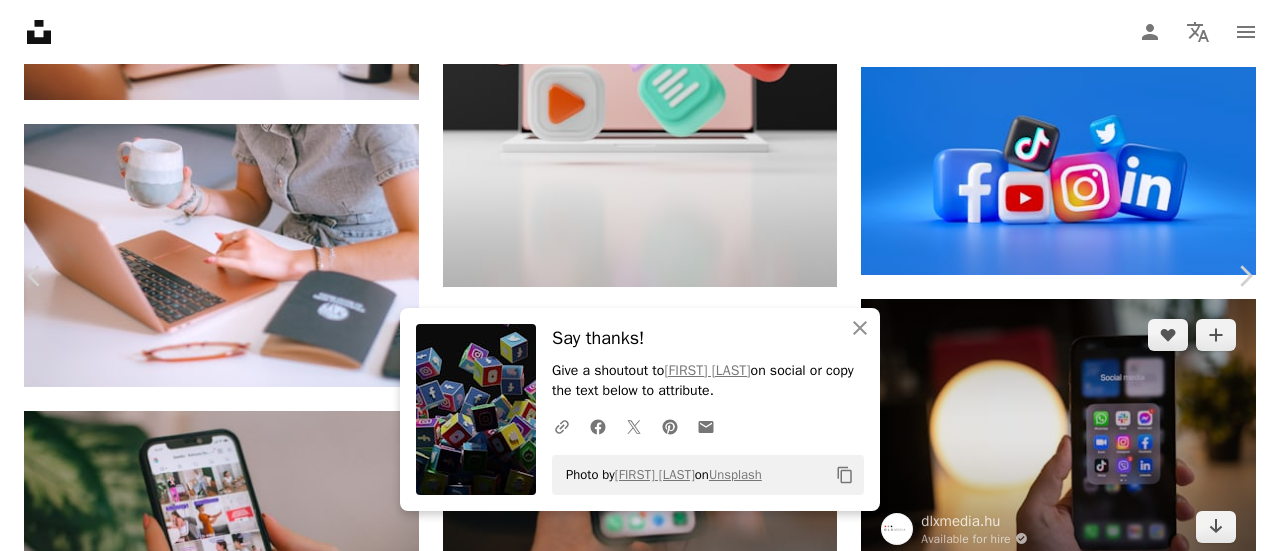 click on "An X shape Chevron left Chevron right An X shape Close Say thanks! Give a shoutout to  [USERNAME]  on social or copy the text below to attribute. A URL sharing icon (chains) Facebook icon X (formerly Twitter) icon Pinterest icon An envelope Photo by  [USERNAME]  on  Unsplash
Copy content [USERNAME] [USERNAME] A heart A plus sign Edit image   Plus sign for Unsplash+ Download free Chevron down Zoom in Views 57,016 Downloads 802 A forward-right arrow Share Info icon Info More Actions A map marker Bhubaneswar, Odisha, India Calendar outlined Published on  September 7, 2023 Safety Free to use under the  Unsplash License social media icons 3d model blender 3d india game text first aid odisha bhubaneswar Public domain images Browse premium related images on iStock  |  Save 20% with code UNSPLASH20 View more on iStock  ↗ Related images A heart A plus sign [USERNAME] Arrow pointing down A heart A plus sign Brett Jordan Available for hire A checkmark inside of a circle Arrow pointing down A heart A plus sign A heart" at bounding box center [640, 3500] 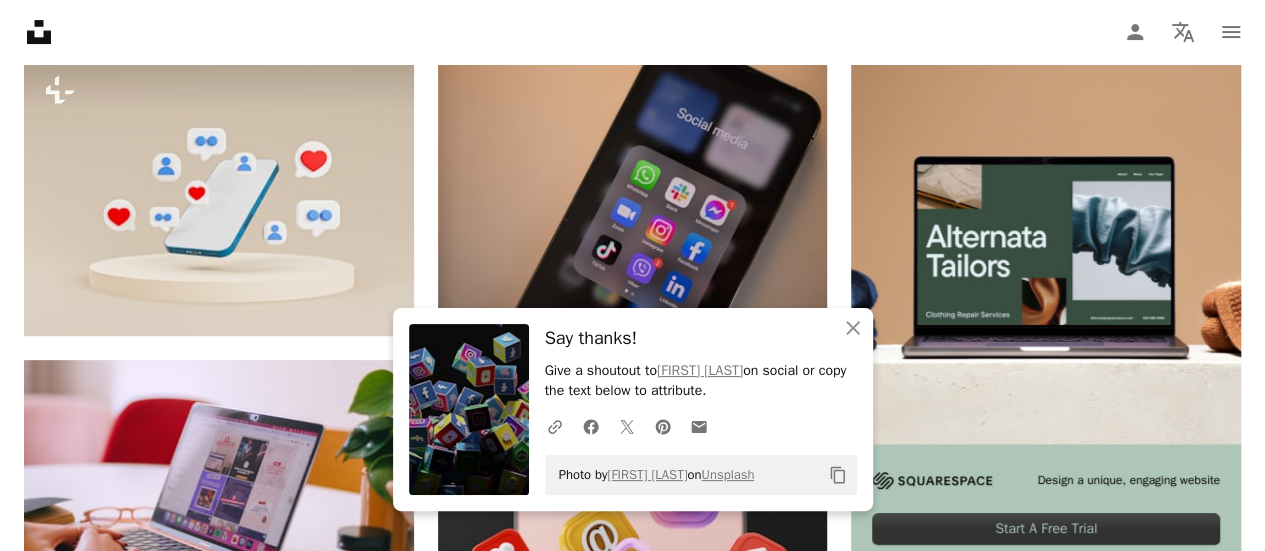 scroll, scrollTop: 200, scrollLeft: 0, axis: vertical 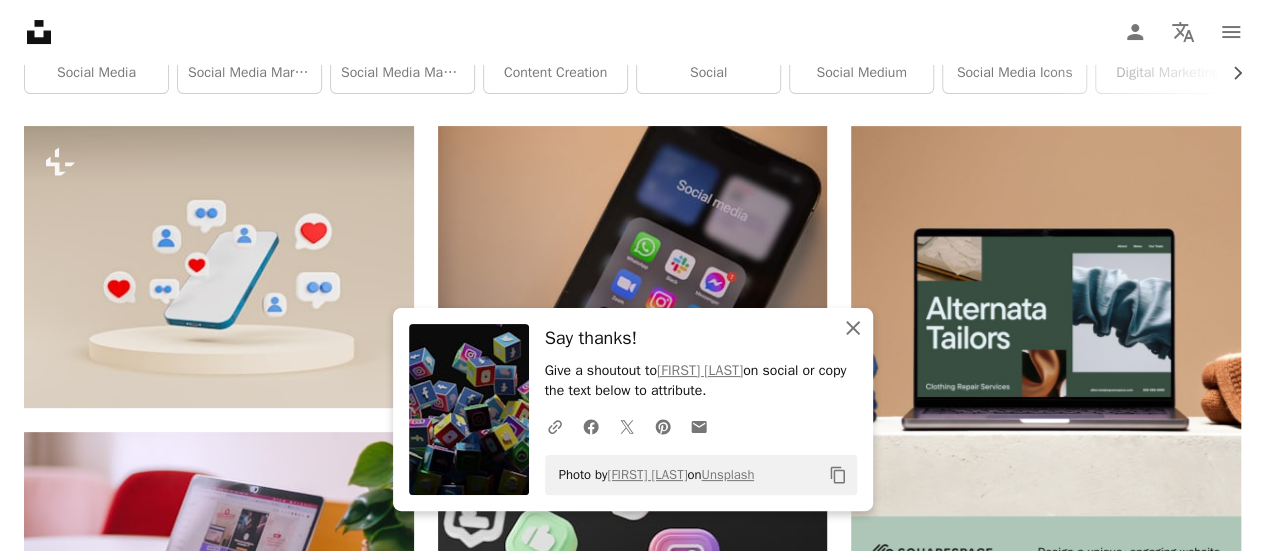 click on "An X shape" 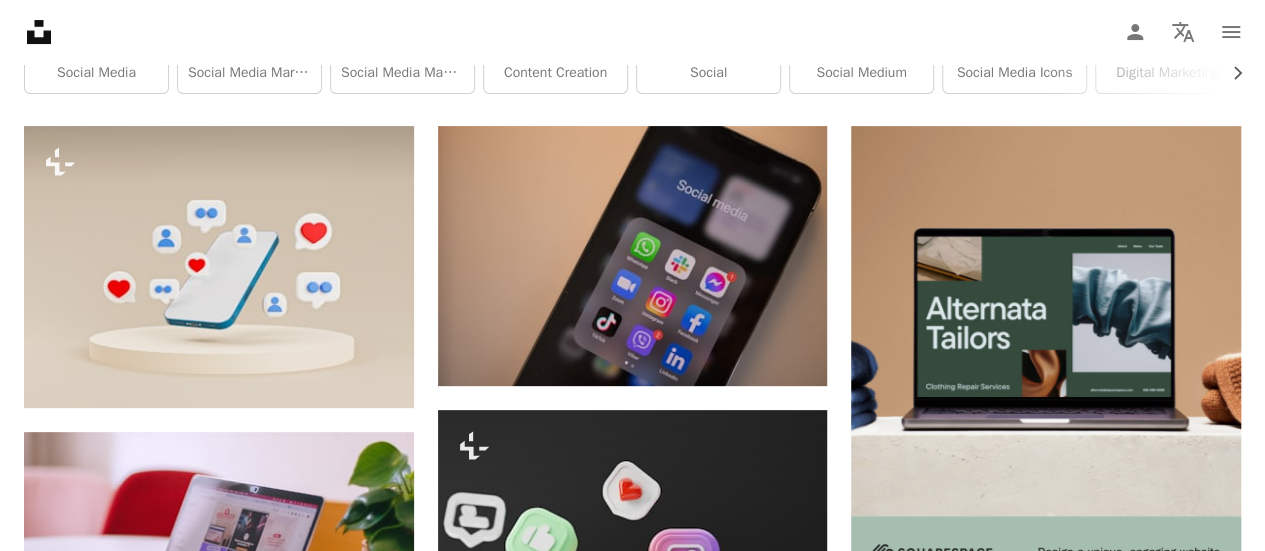 click at bounding box center (1046, 321) 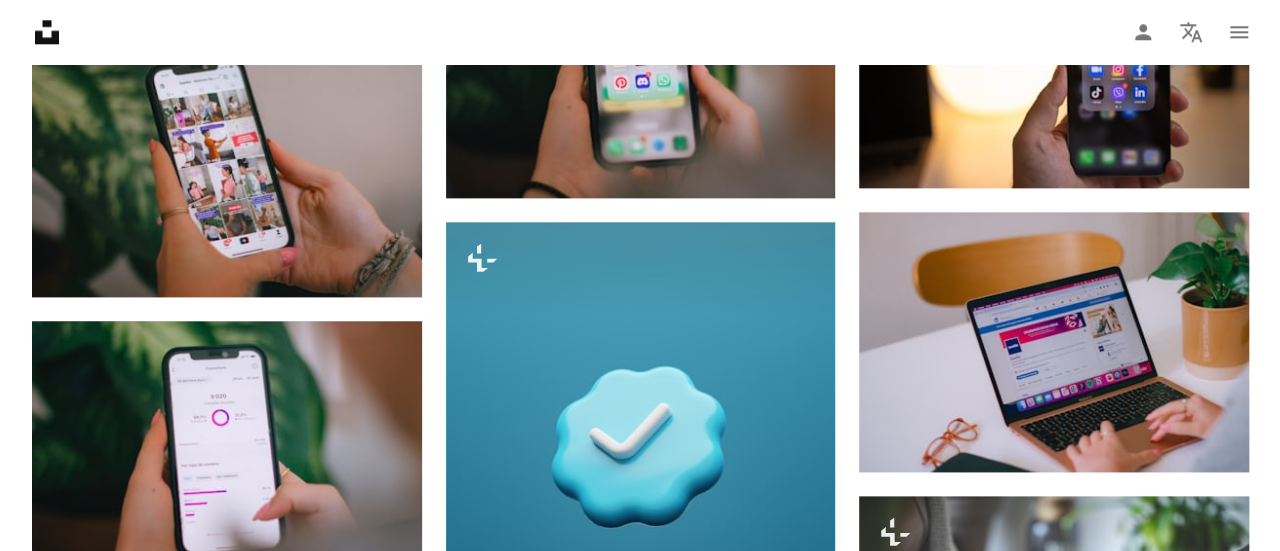 scroll, scrollTop: 1200, scrollLeft: 0, axis: vertical 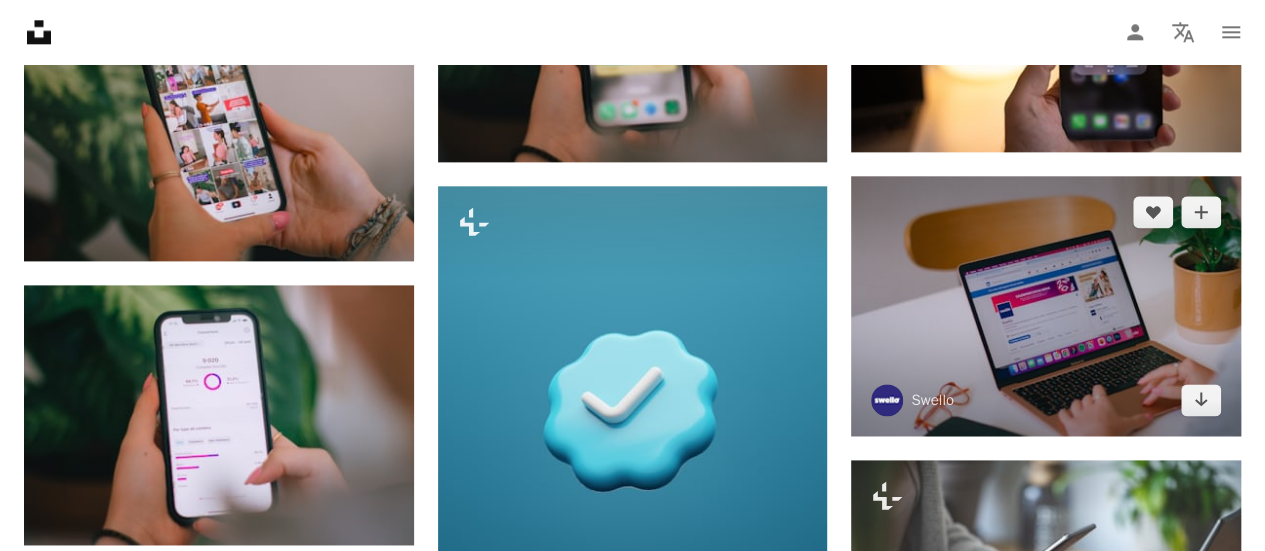 click at bounding box center [1046, 306] 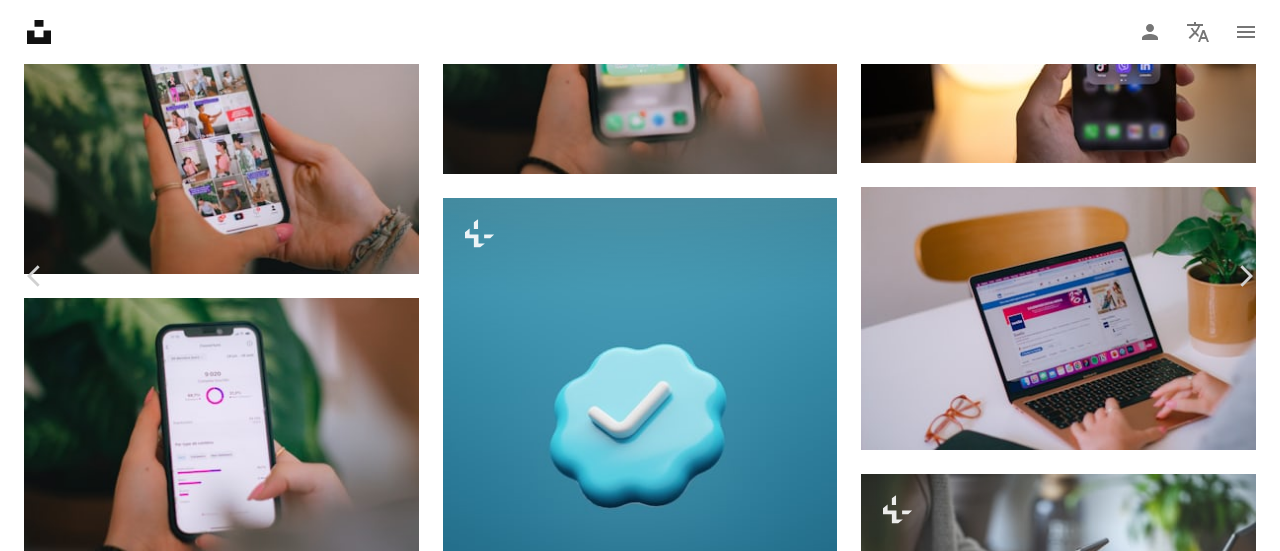 scroll, scrollTop: 2000, scrollLeft: 0, axis: vertical 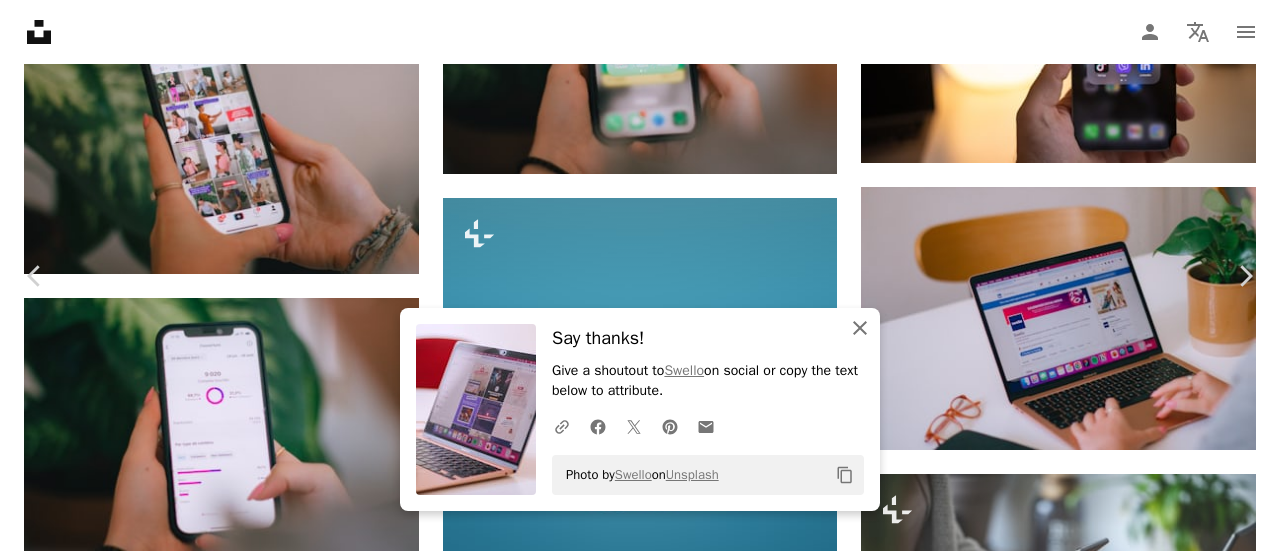 click on "An X shape" 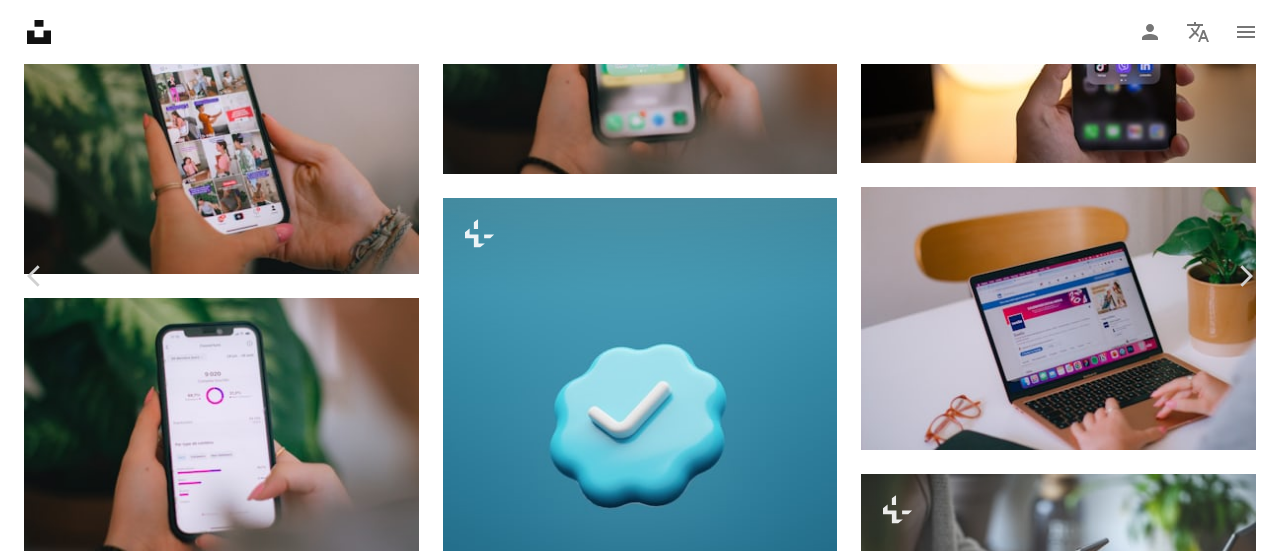 scroll, scrollTop: 7499, scrollLeft: 0, axis: vertical 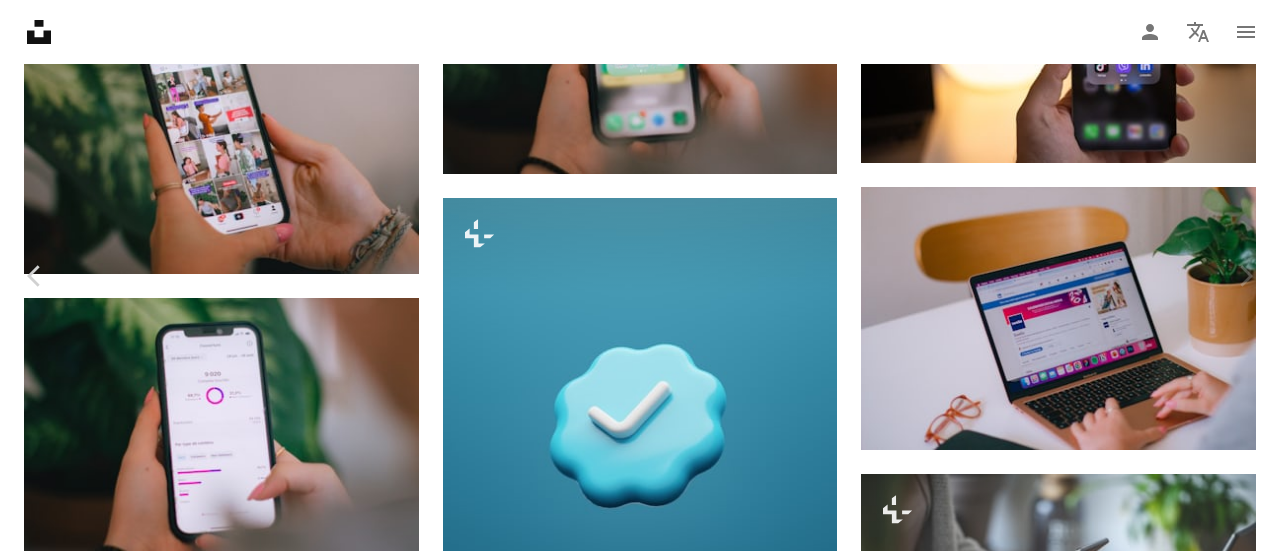 click on "An X shape Chevron left Chevron right Curated Lifestyle For  Unsplash+ A heart A plus sign Edit image   Plus sign for Unsplash+ A lock   Download Zoom in A forward-right arrow Share More Actions Calendar outlined Published on  August 15, 2024 Safety Licensed under the  Unsplash+ License flower computer laptop photography working internet open vase decoration page searching stack Blogging Pictures hobbies decorating web page wireless technology keypad Public domain images Related images Plus sign for Unsplash+ A heart A plus sign Kateryna Hliznitsova For  Unsplash+ A lock   Download Plus sign for Unsplash+ A heart A plus sign Brock Wegner For  Unsplash+ A lock   Download Plus sign for Unsplash+ A heart A plus sign A. C. For  Unsplash+ A lock   Download Plus sign for Unsplash+ A heart A plus sign Getty Images For  Unsplash+ A lock   Download Plus sign for Unsplash+ A heart A plus sign Brock Wegner For  Unsplash+ A lock   Download Plus sign for Unsplash+ A heart A plus sign Ahmet Kurt For  Unsplash+ A lock" at bounding box center [640, 5809] 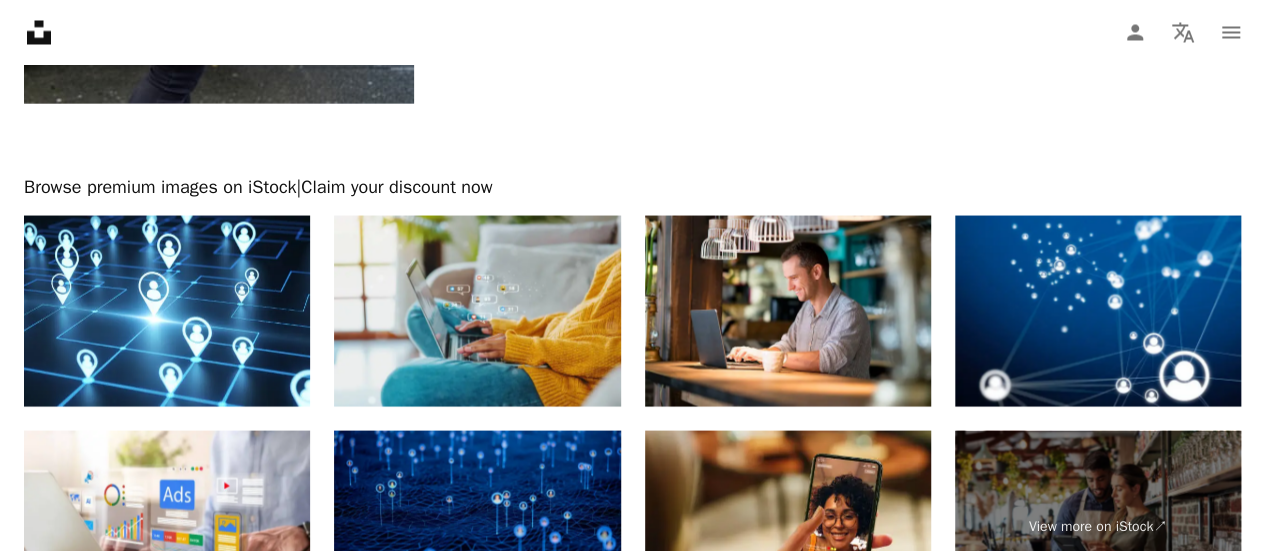 scroll, scrollTop: 5700, scrollLeft: 0, axis: vertical 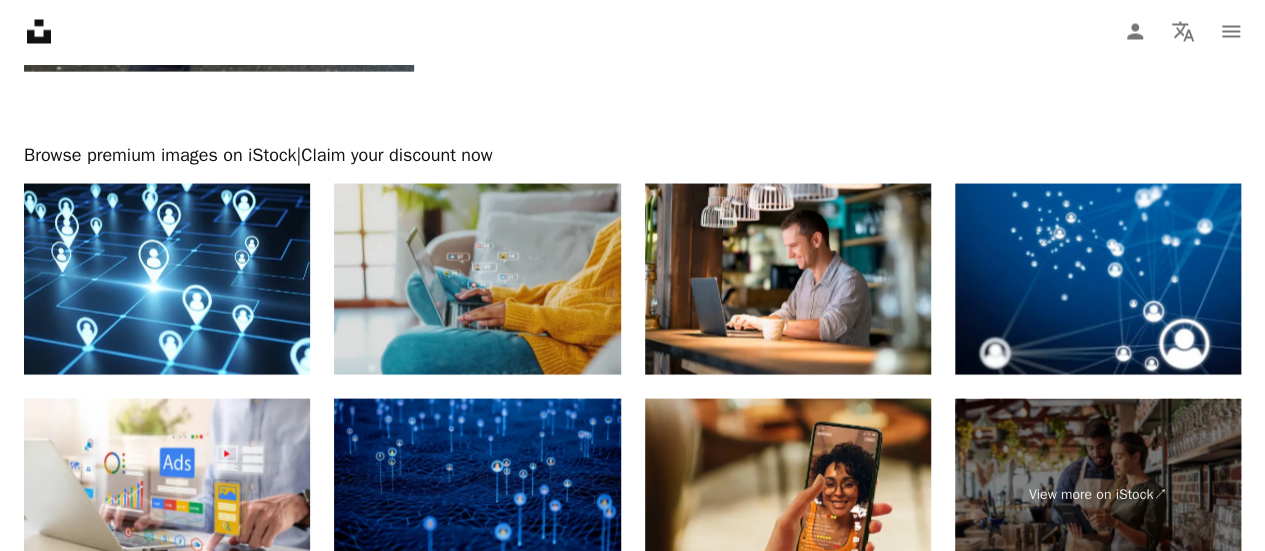 click at bounding box center (477, 279) 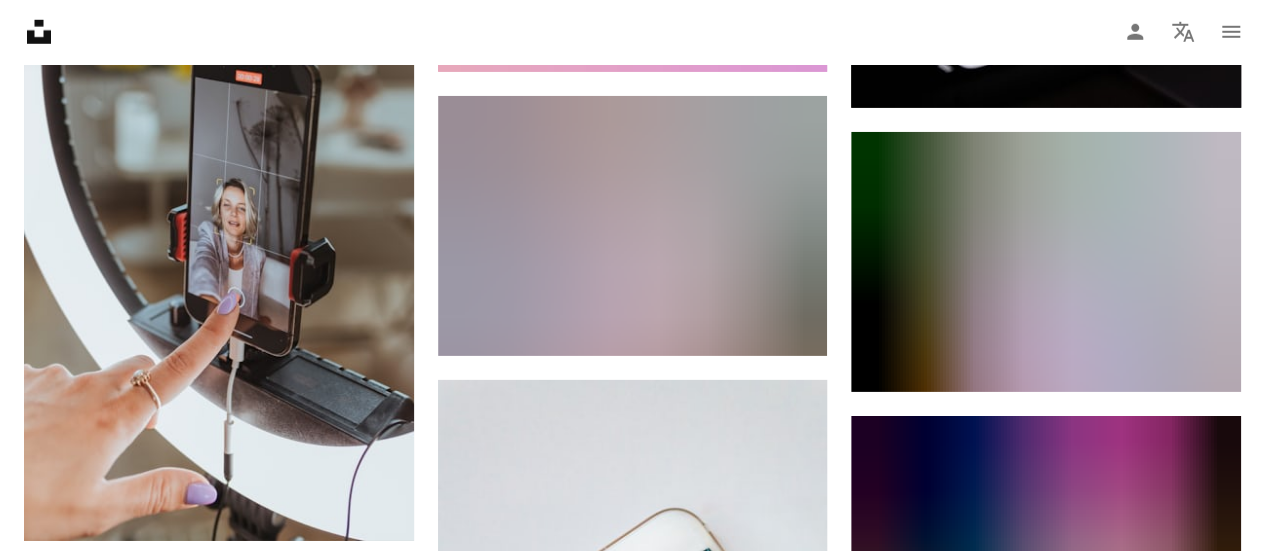 scroll, scrollTop: 0, scrollLeft: 0, axis: both 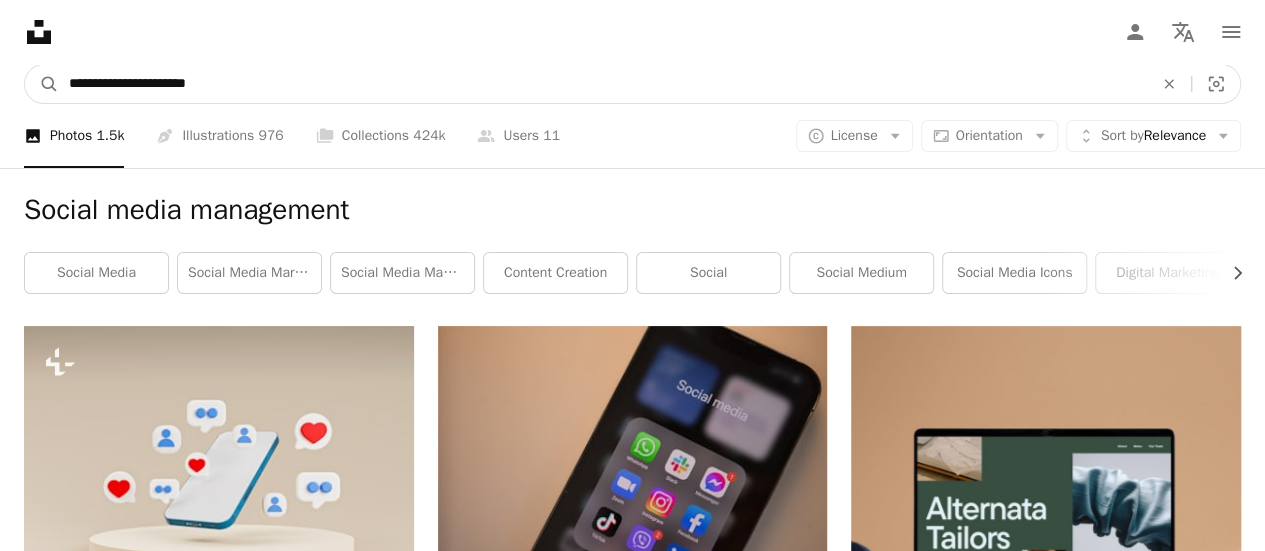 drag, startPoint x: 262, startPoint y: 85, endPoint x: 122, endPoint y: 85, distance: 140 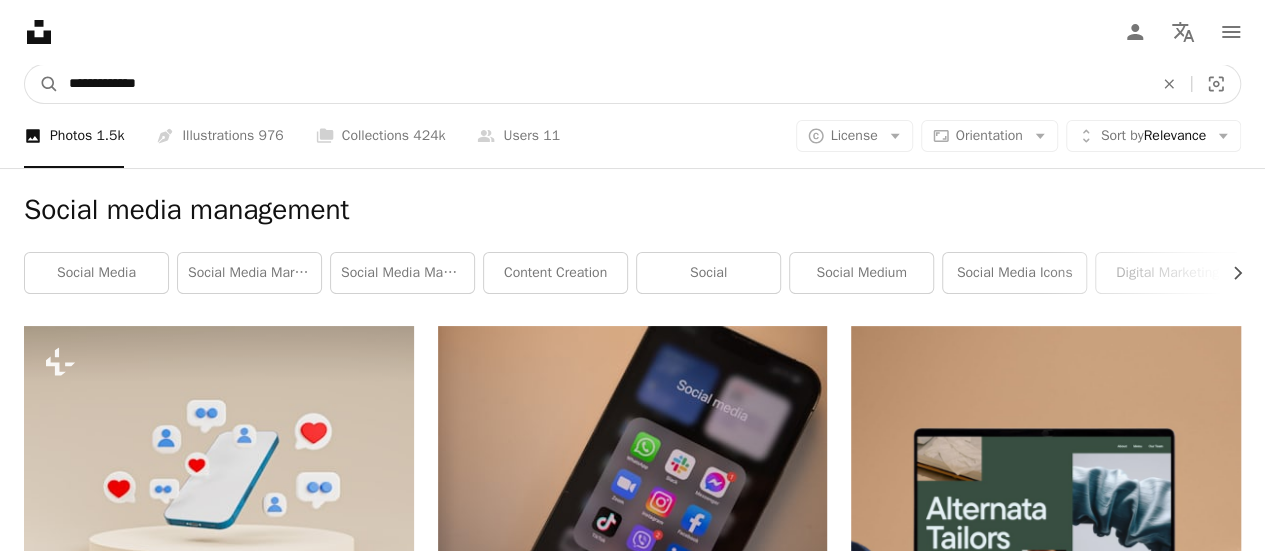 type on "**********" 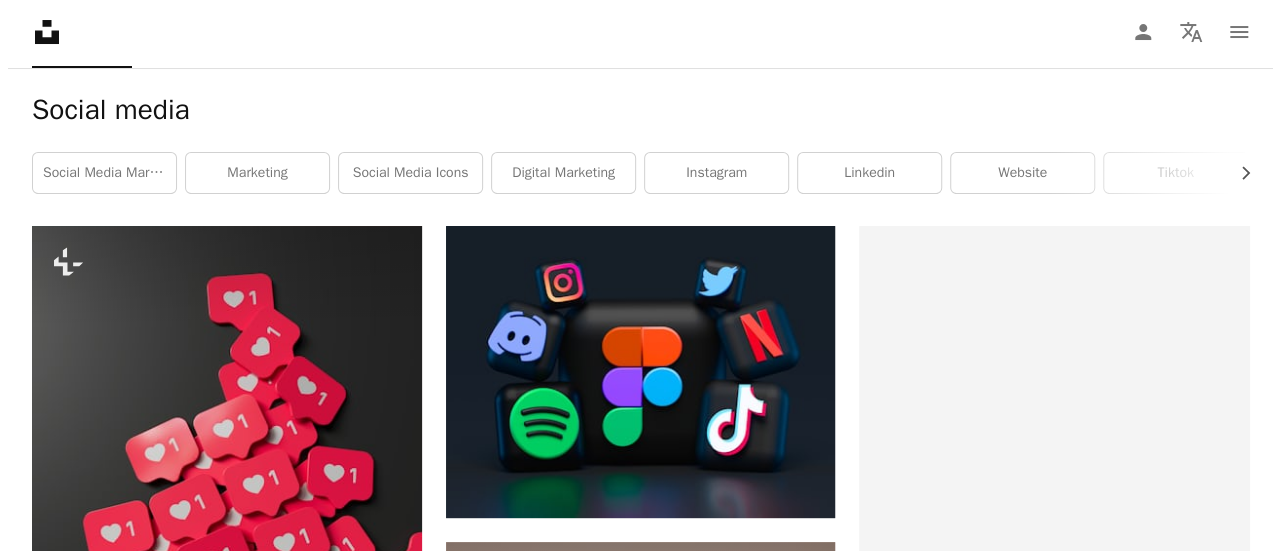 scroll, scrollTop: 700, scrollLeft: 0, axis: vertical 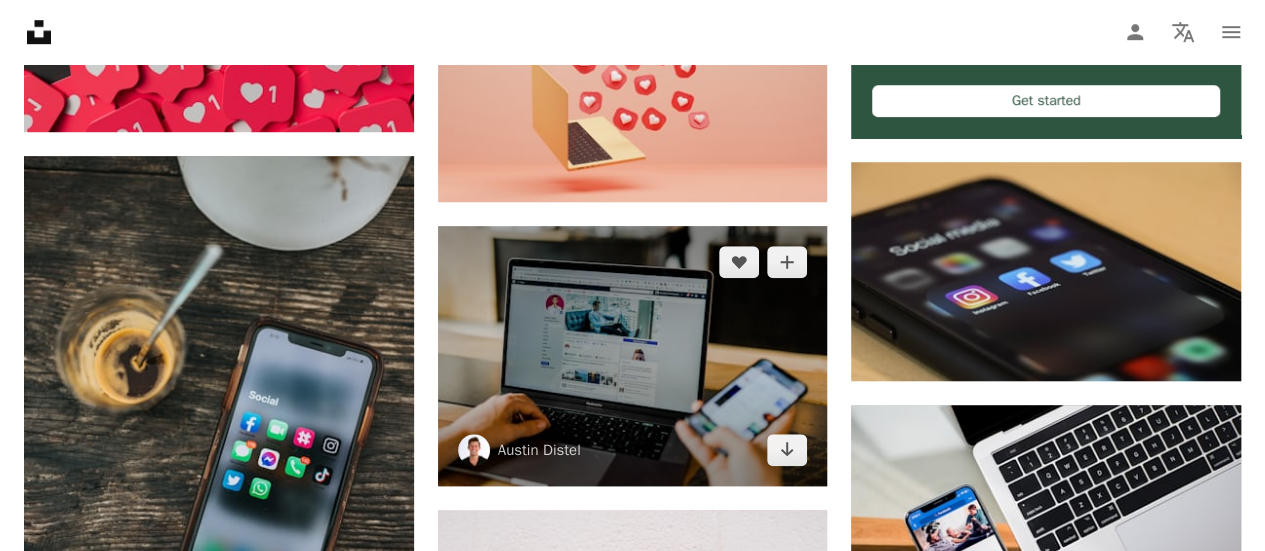 click at bounding box center [633, 356] 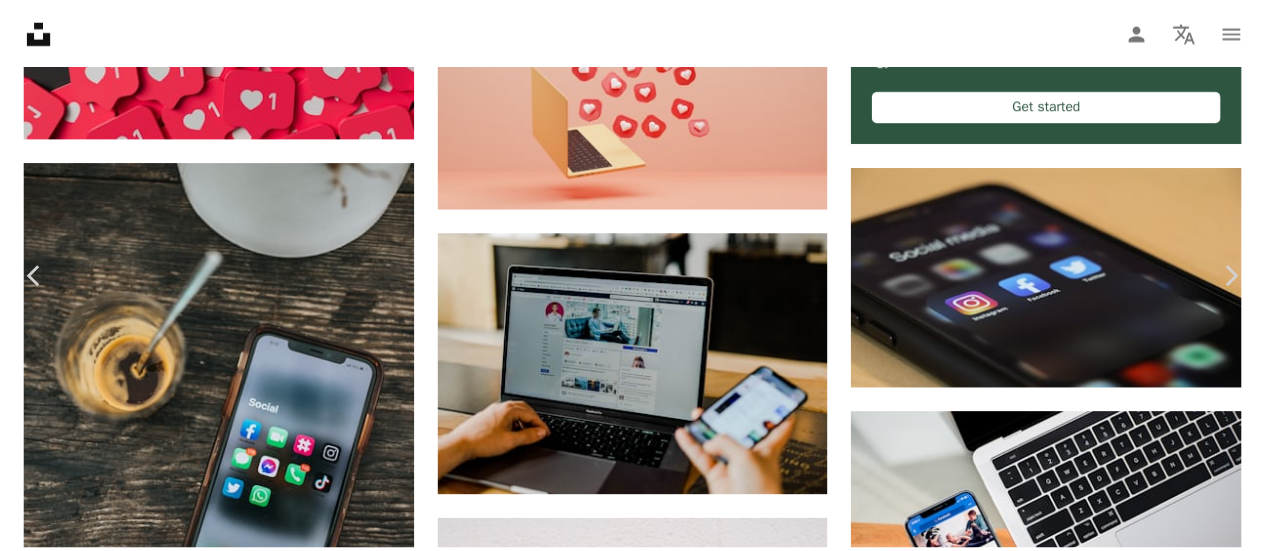scroll, scrollTop: 8310, scrollLeft: 0, axis: vertical 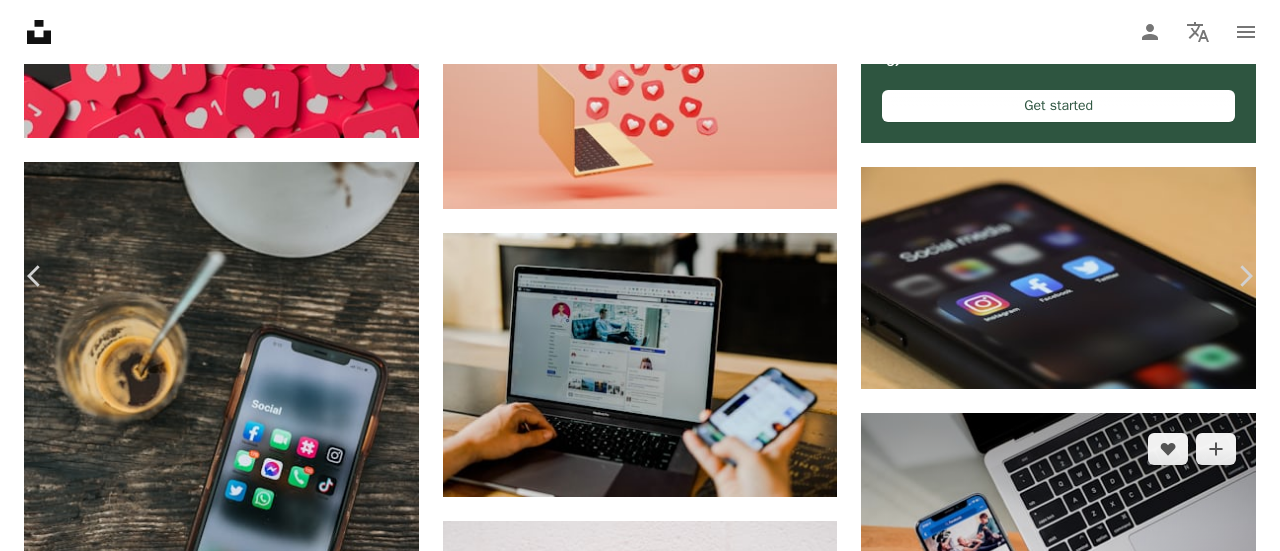 click on "An X shape Chevron left Chevron right Austin Distel austindistel A heart A plus sign Edit image   Plus sign for Unsplash+ Download free Chevron down Zoom in Views 419,430 Downloads 406,981 Featured in Photos ,  Business & Work A forward-right arrow Share Info icon Info More Actions Facebook page of an entrepreneur's social media on desktop and mobile. Calendar outlined Published on  July 24, 2019 Camera Canon, EOS 5D Mark IV Safety Free to use under the  Unsplash License business social media marketing professional corporate instagram branding sales worker traffic suit sale advertising facebook promotion facebook ads businessmen entrepreneurs ppc adwords Creative Commons images Browse premium related images on iStock  |  Save 20% with code UNSPLASH20 View more on iStock  ↗ Related images A heart A plus sign Crew Arrow pointing down Plus sign for Unsplash+ A heart A plus sign Getty Images For  Unsplash+ A lock   Download A heart A plus sign DaryaDarya LiveJournal Arrow pointing down A heart A plus sign" at bounding box center (640, 4131) 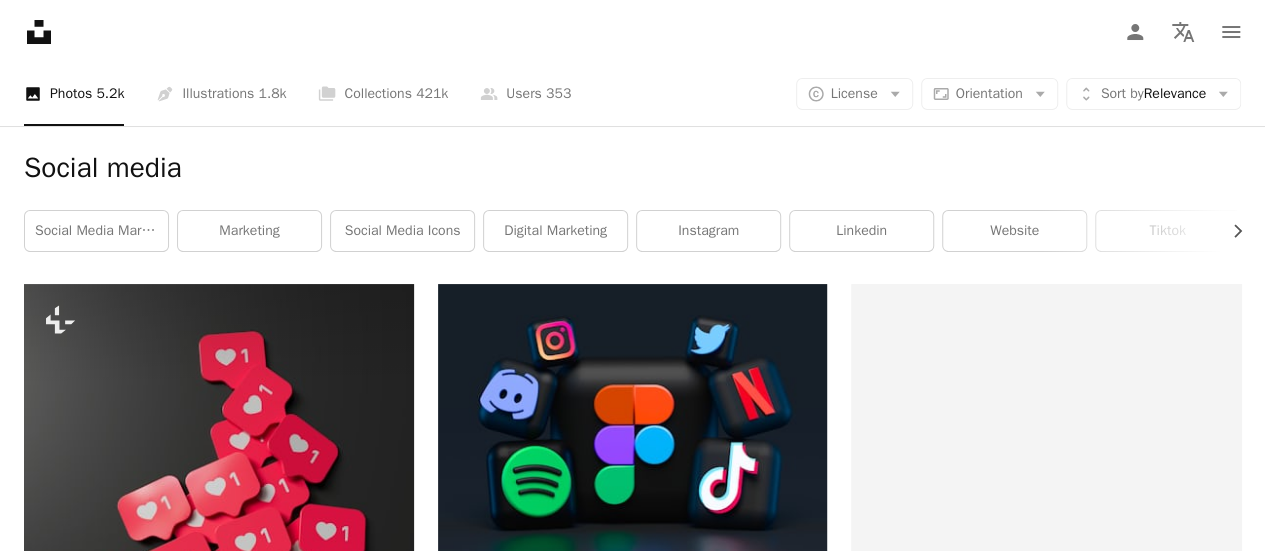 scroll, scrollTop: 0, scrollLeft: 0, axis: both 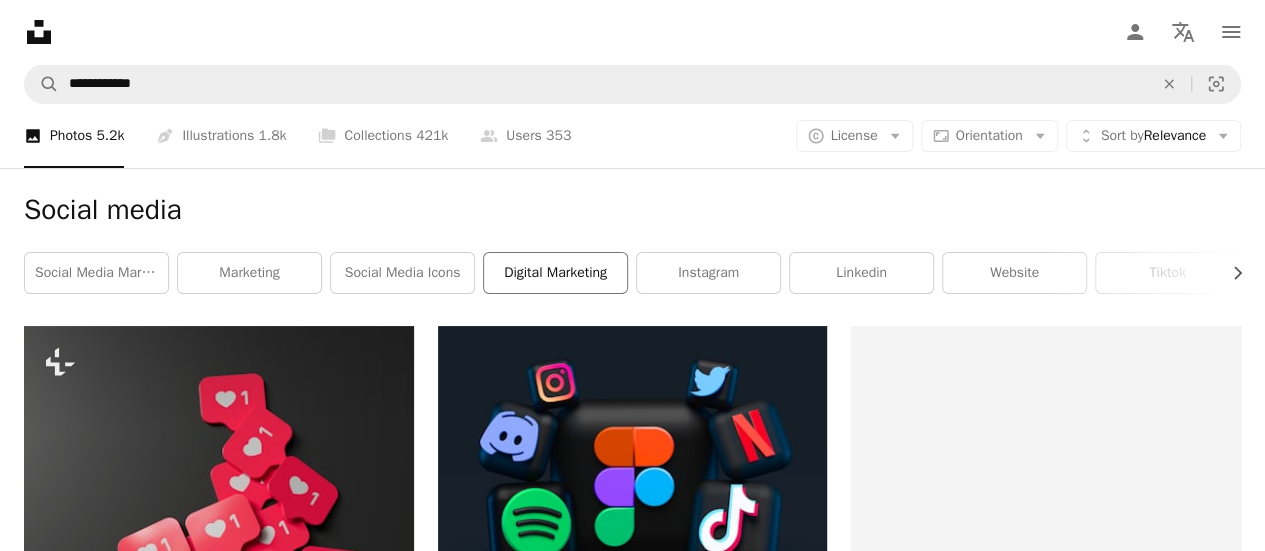 click on "digital marketing" at bounding box center (555, 273) 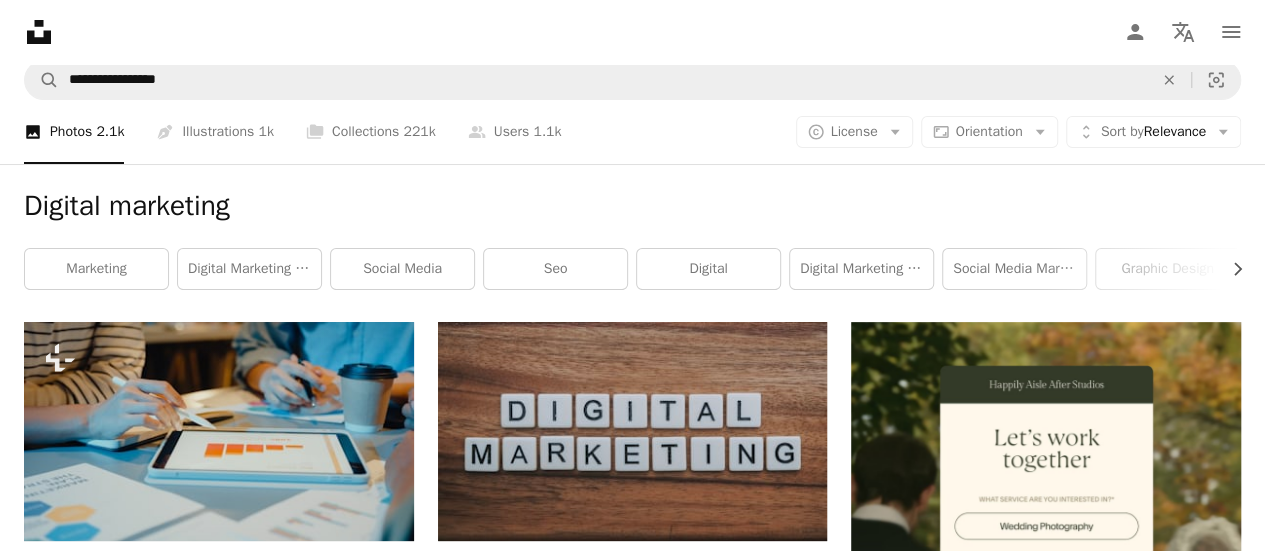 scroll, scrollTop: 0, scrollLeft: 0, axis: both 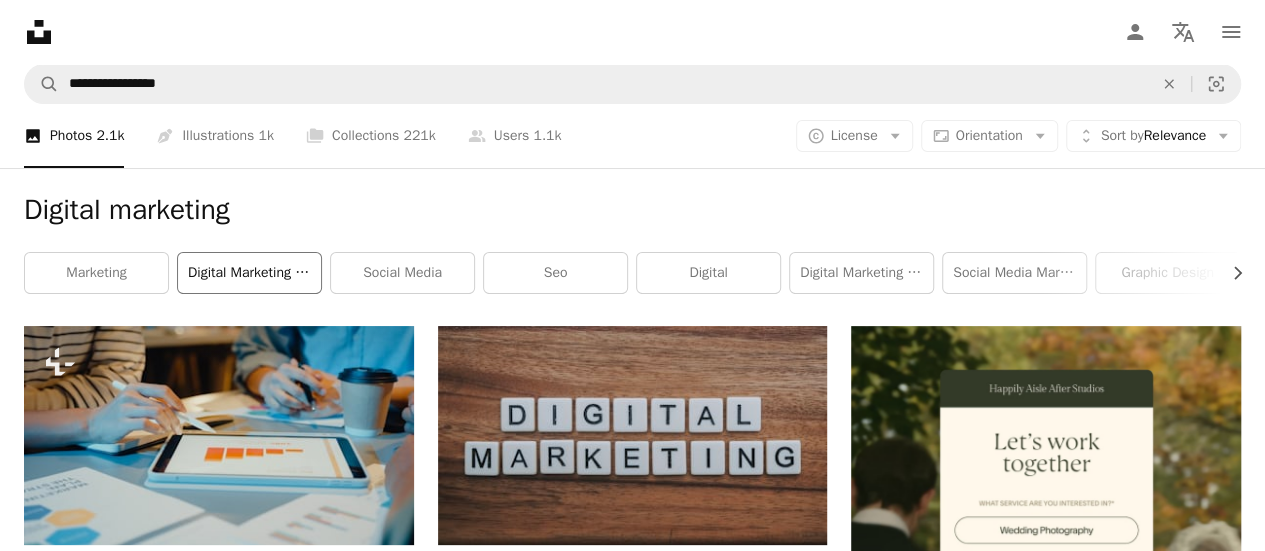 click on "digital marketing agency" at bounding box center (249, 273) 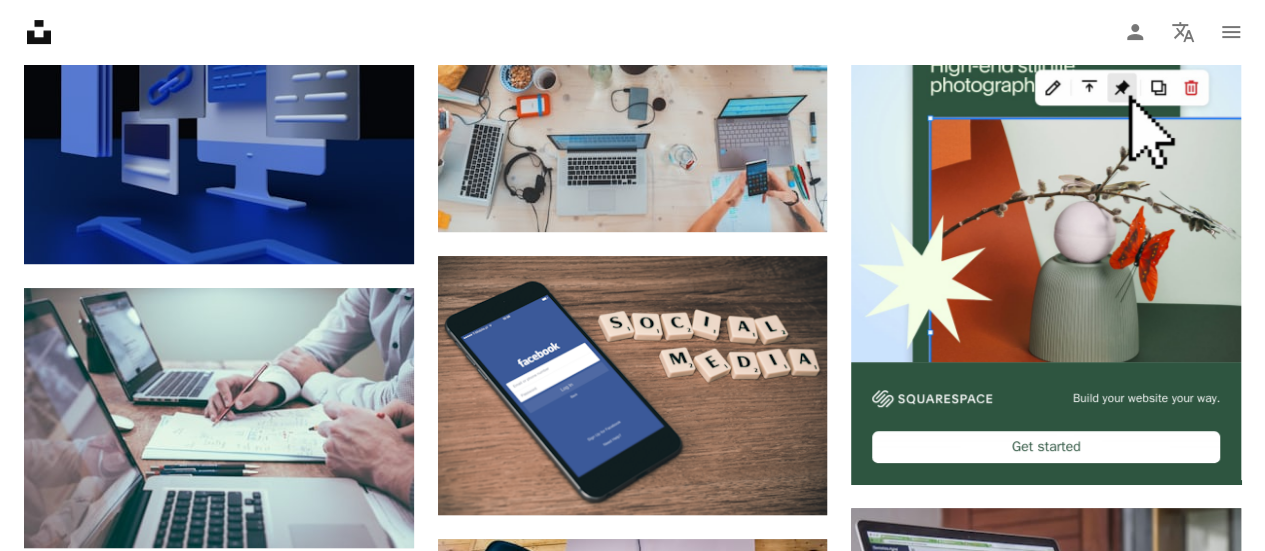 scroll, scrollTop: 0, scrollLeft: 0, axis: both 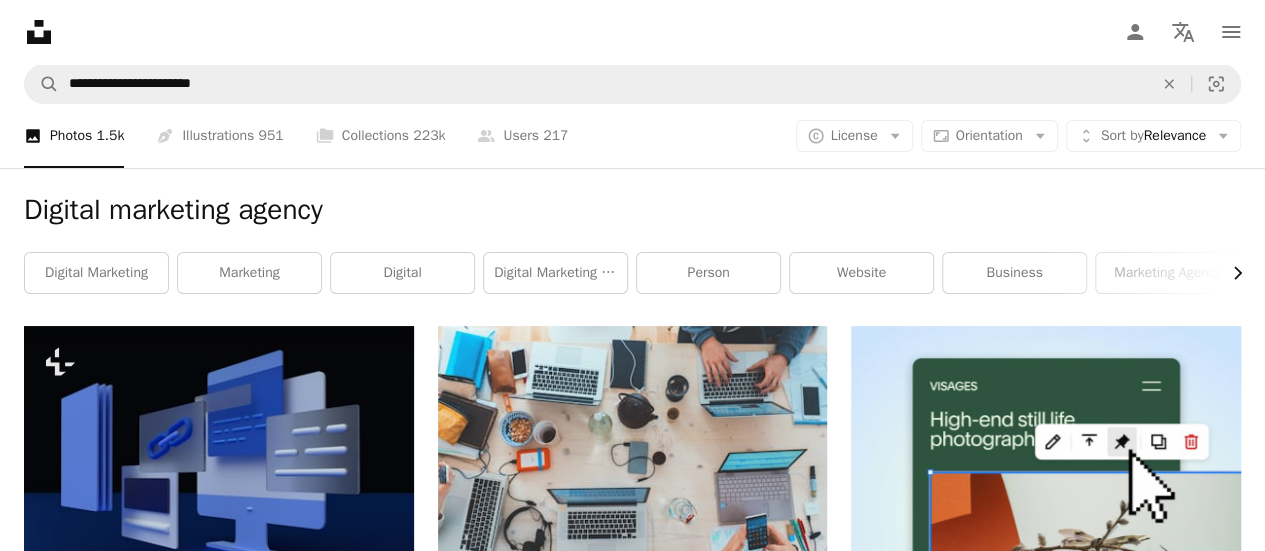 click on "Chevron right" 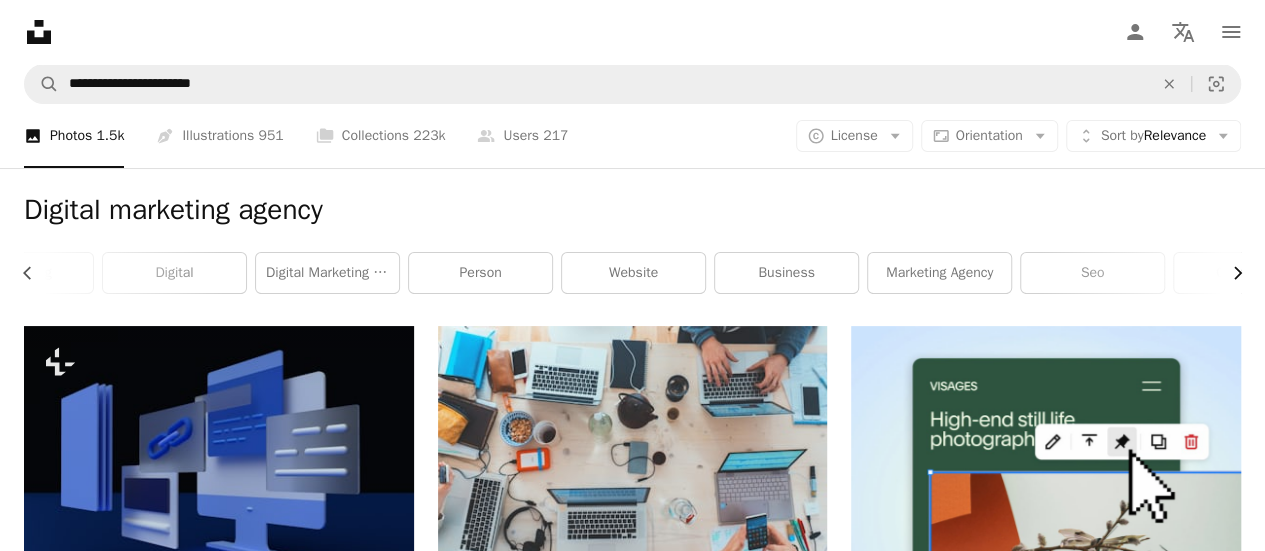 scroll, scrollTop: 0, scrollLeft: 300, axis: horizontal 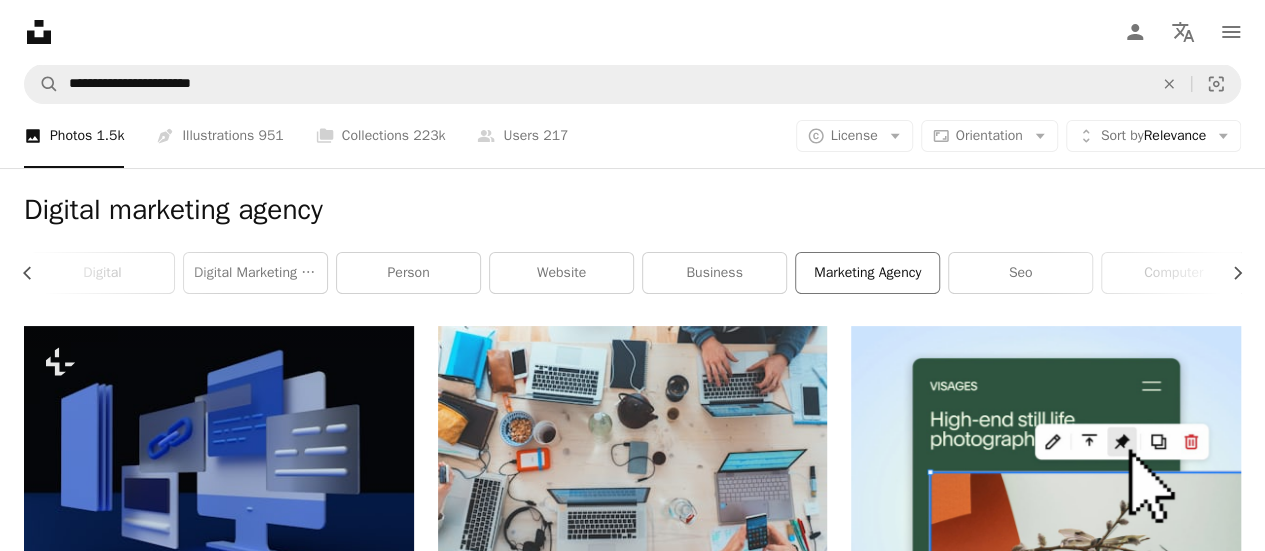 click on "marketing agency" at bounding box center [867, 273] 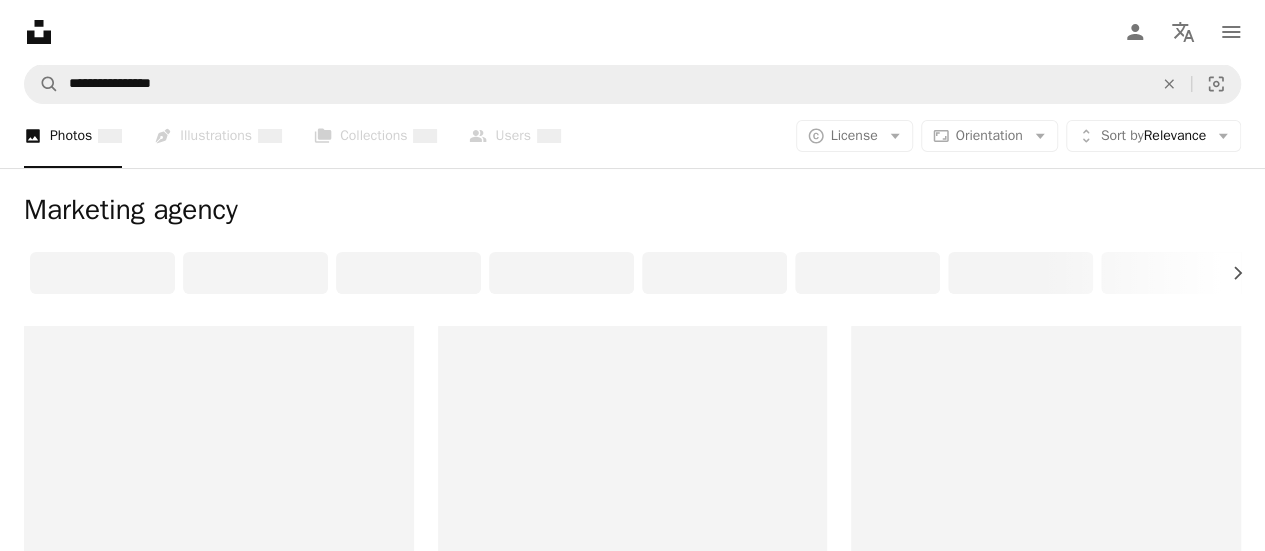 scroll, scrollTop: 0, scrollLeft: 0, axis: both 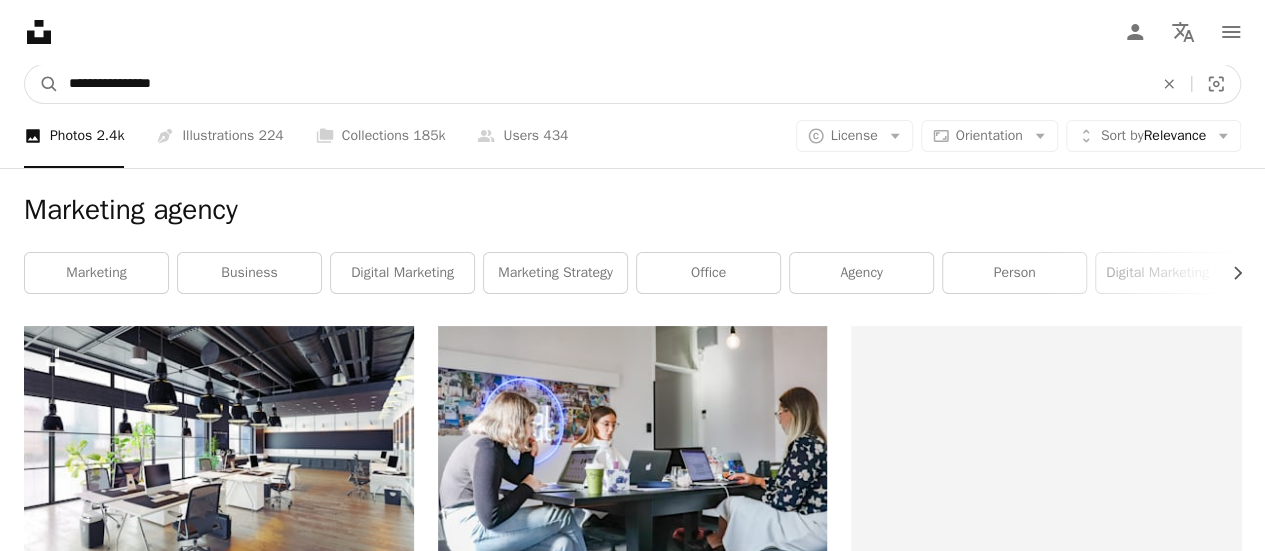 click on "**********" at bounding box center (603, 84) 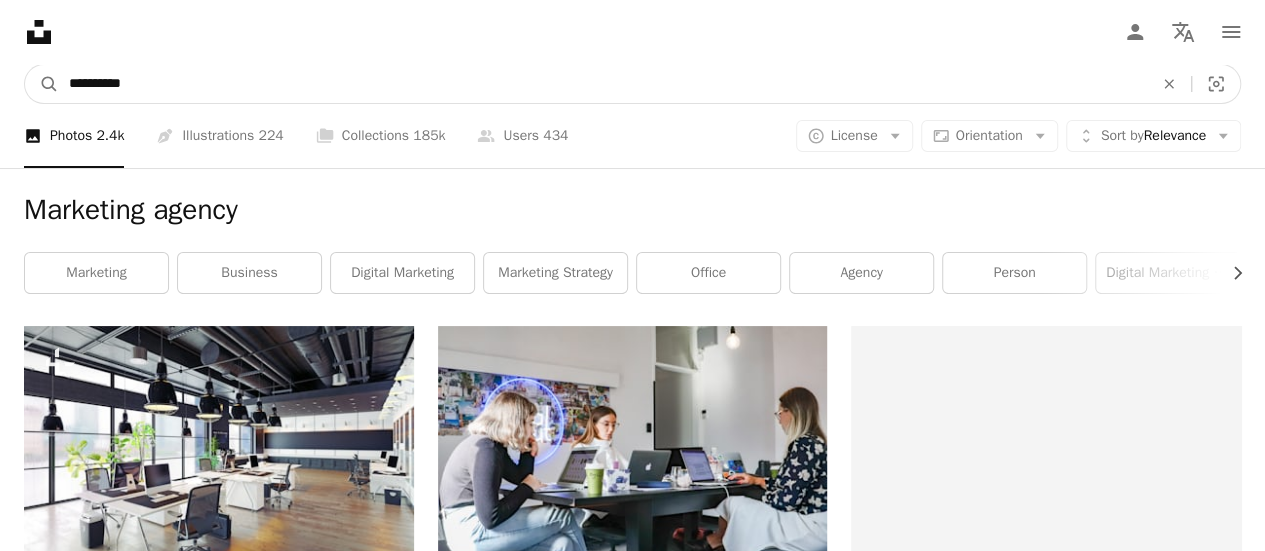 click on "A magnifying glass" at bounding box center [42, 84] 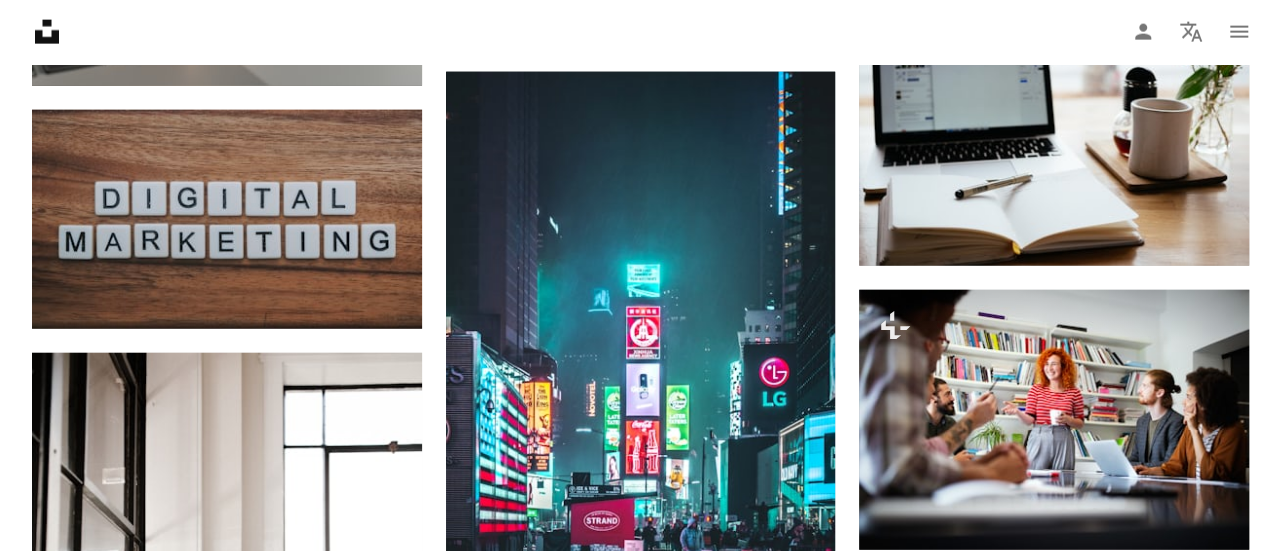 scroll, scrollTop: 6100, scrollLeft: 0, axis: vertical 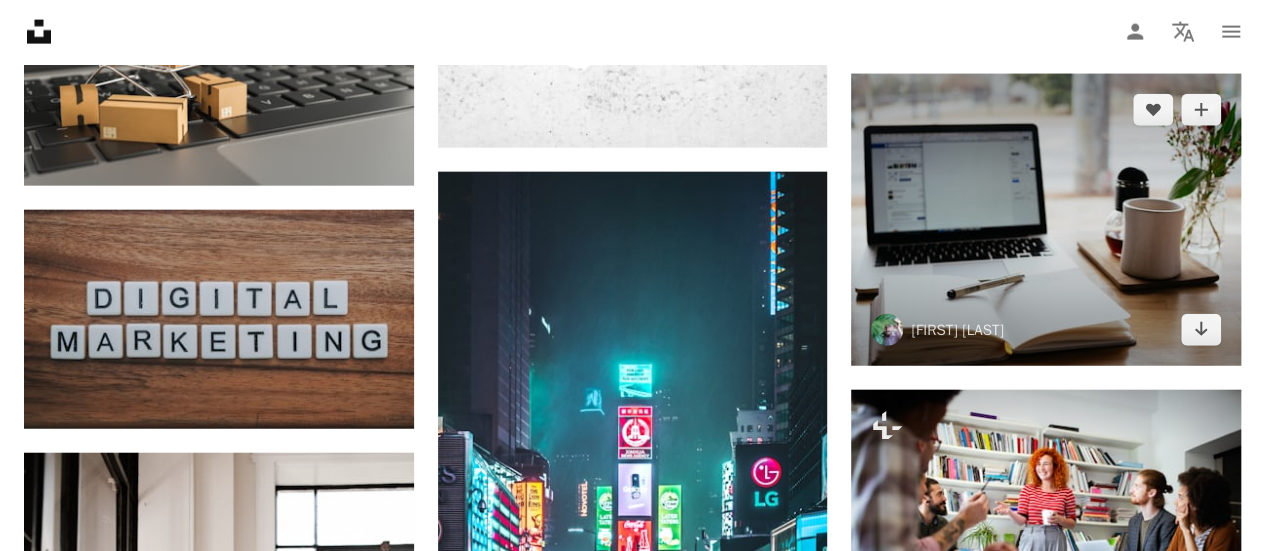 click at bounding box center (1046, 220) 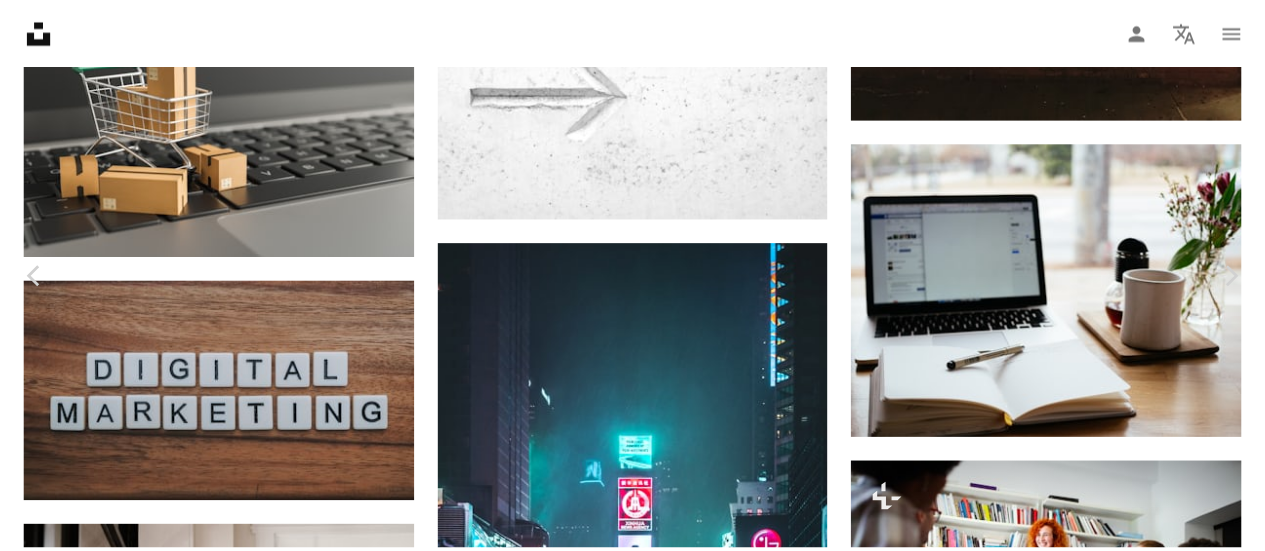 scroll, scrollTop: 1900, scrollLeft: 0, axis: vertical 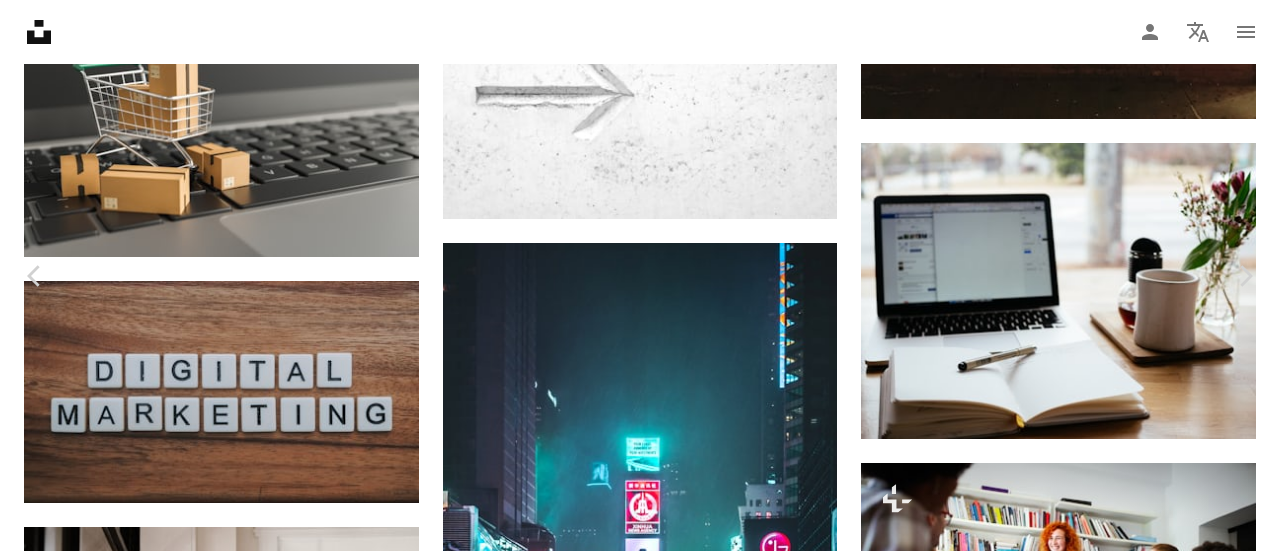 click on "An X shape Chevron left Chevron right Nick Morrison nickmorrison A heart A plus sign Edit image   Plus sign for Unsplash+ Download free Chevron down Zoom in Views 218,757,554 Downloads 1,849,487 Featured in Photos ,  Back To School ,  Business & Work A forward-right arrow Share Info icon Info More Actions Laptop and notepad Calendar outlined Published on  July 31, 2017 Camera OLYMPUS IMAGING CORP., E-M10 Safety Free to use under the  Unsplash License flowers office coffee computer laptop work desk working Creative Images notebook screen pen grain notes vase mug macbook pro coffee mug notepad desk accessories Free images Browse premium related images on iStock  |  Save 20% with code UNSPLASH20 View more on iStock  ↗ Related images A heart A plus sign Lukas Blazek Arrow pointing down Plus sign for Unsplash+ A heart A plus sign Getty Images For  Unsplash+ A lock   Download A heart A plus sign 2H Media Available for hire A checkmark inside of a circle Arrow pointing down A heart A plus sign Christine Donaldson" at bounding box center [640, 3558] 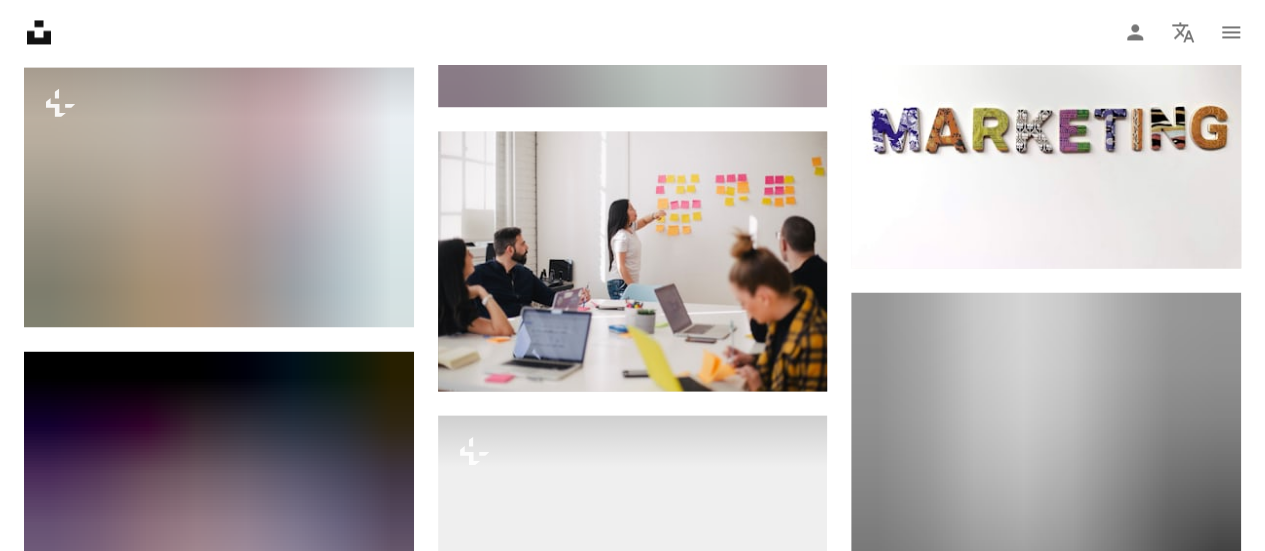 scroll, scrollTop: 0, scrollLeft: 0, axis: both 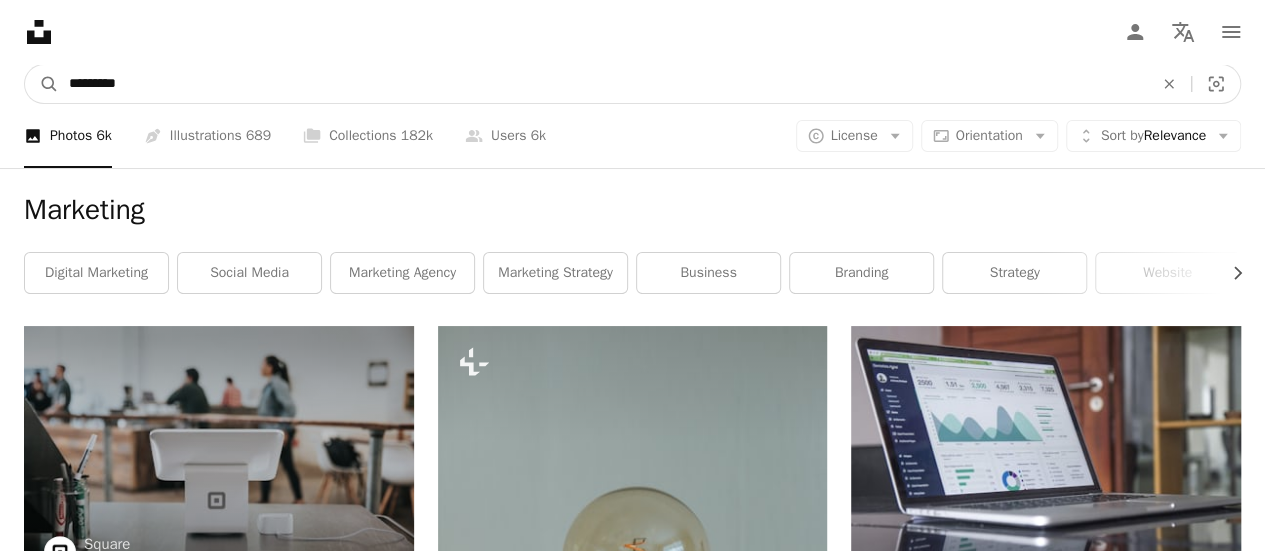 drag, startPoint x: 130, startPoint y: 76, endPoint x: 0, endPoint y: 65, distance: 130.46455 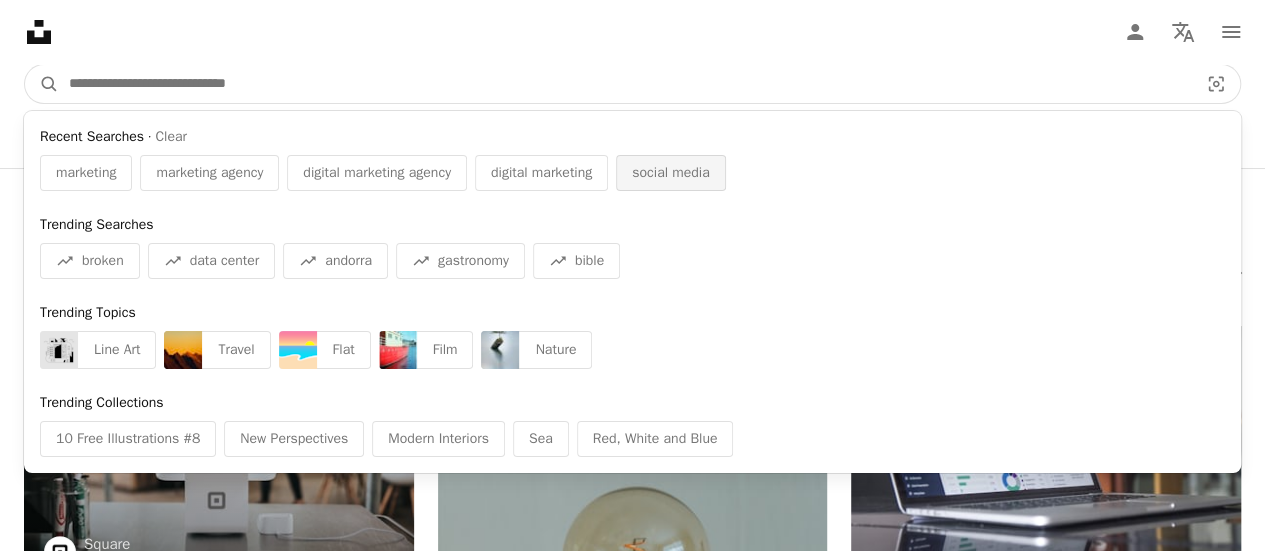type 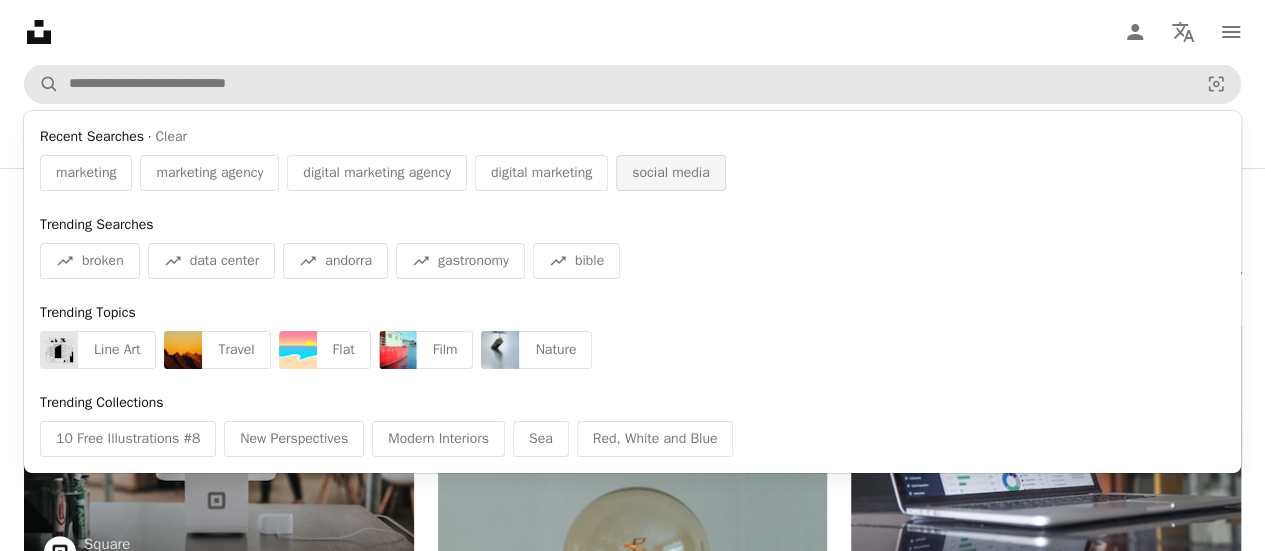 click on "social media" at bounding box center [670, 173] 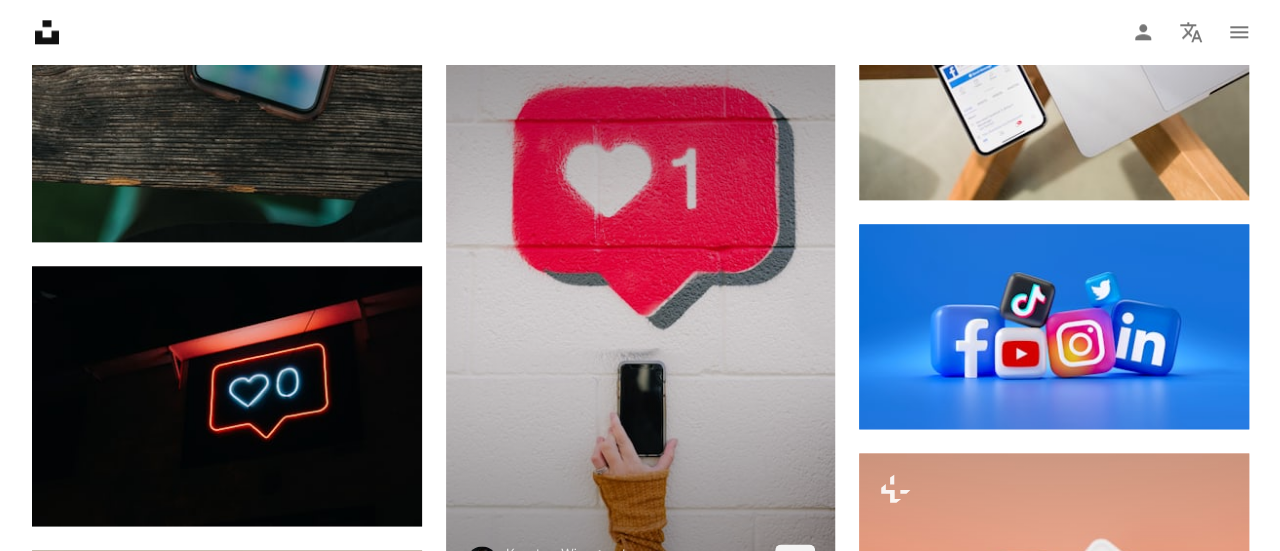 scroll, scrollTop: 1100, scrollLeft: 0, axis: vertical 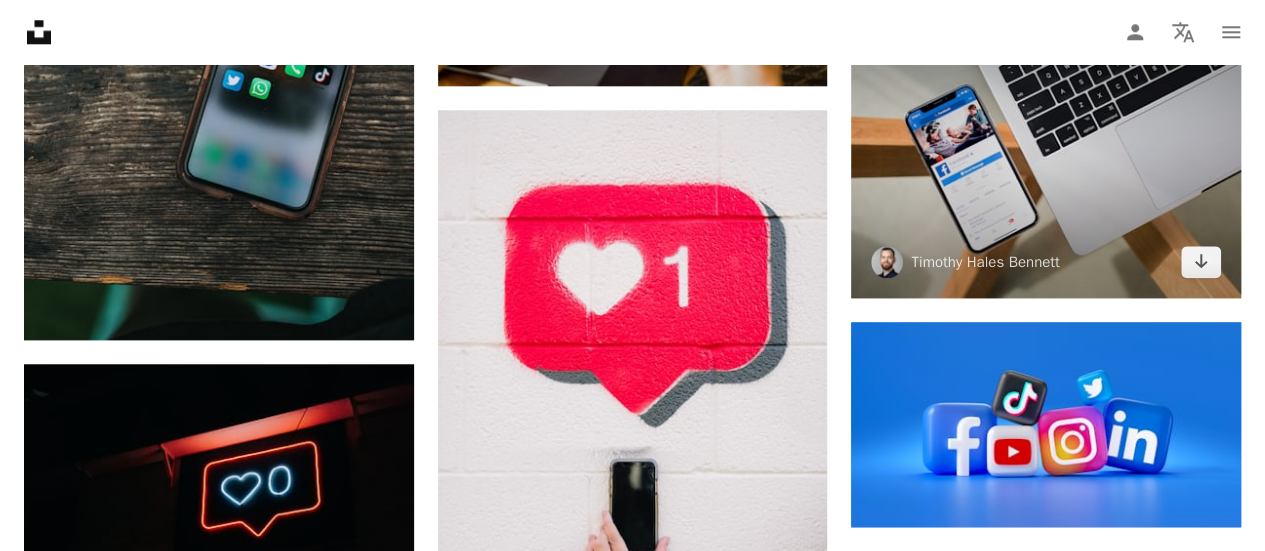 click at bounding box center (1046, 151) 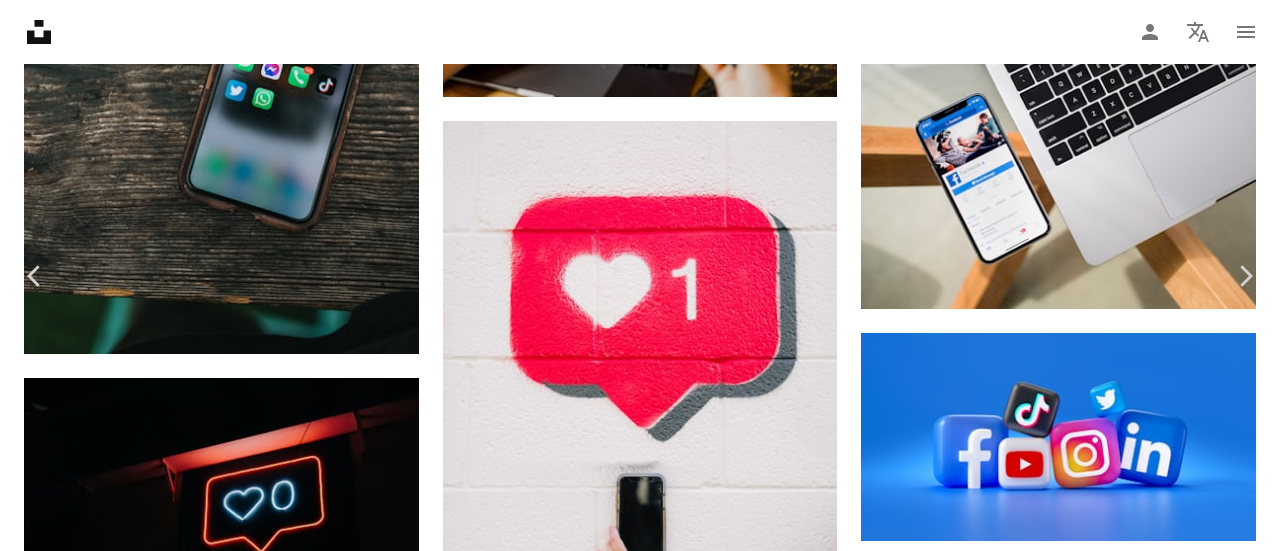 scroll, scrollTop: 2100, scrollLeft: 0, axis: vertical 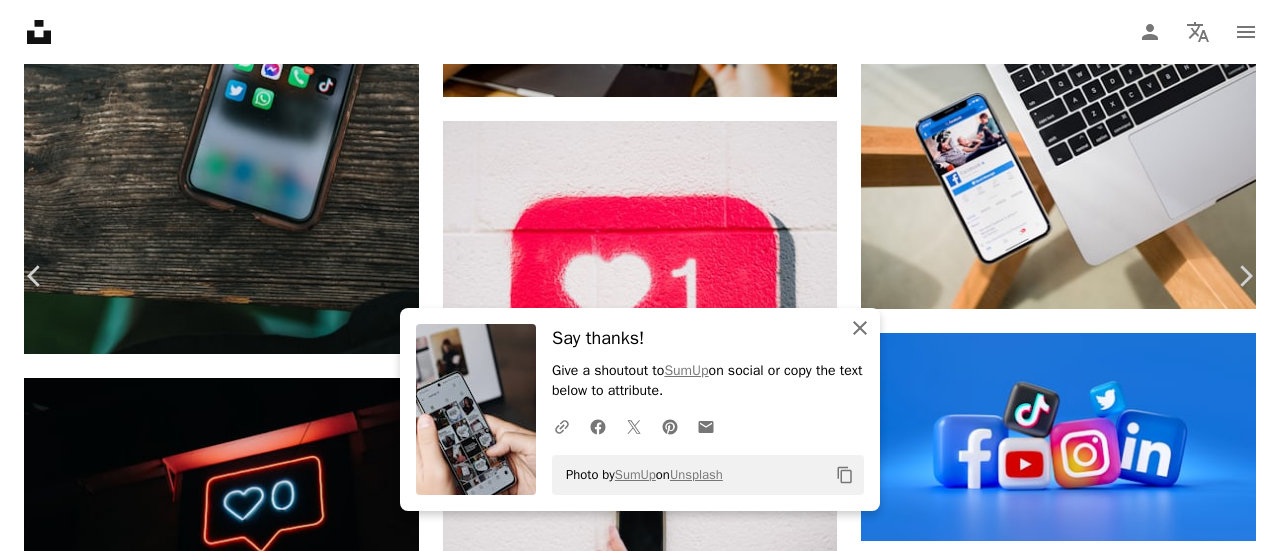 click on "An X shape" 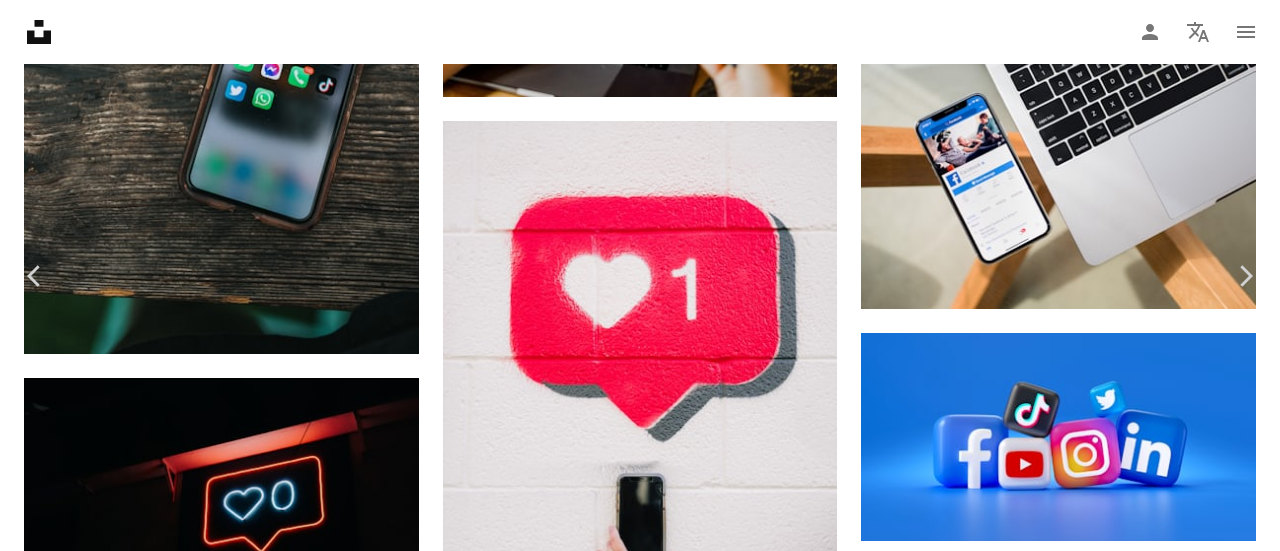 scroll, scrollTop: 2800, scrollLeft: 0, axis: vertical 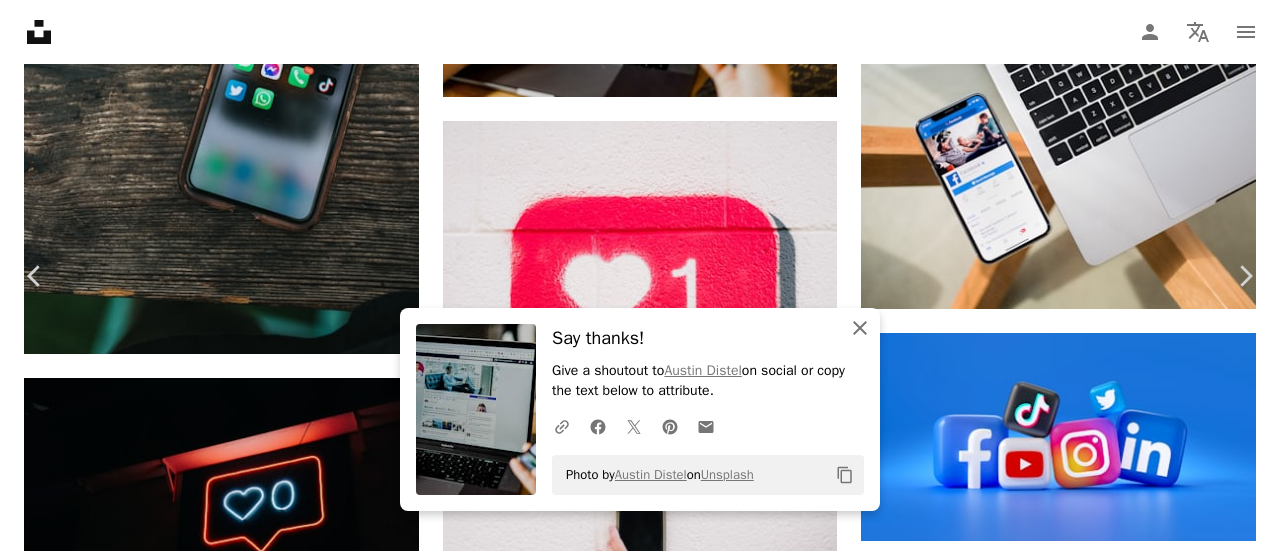 click 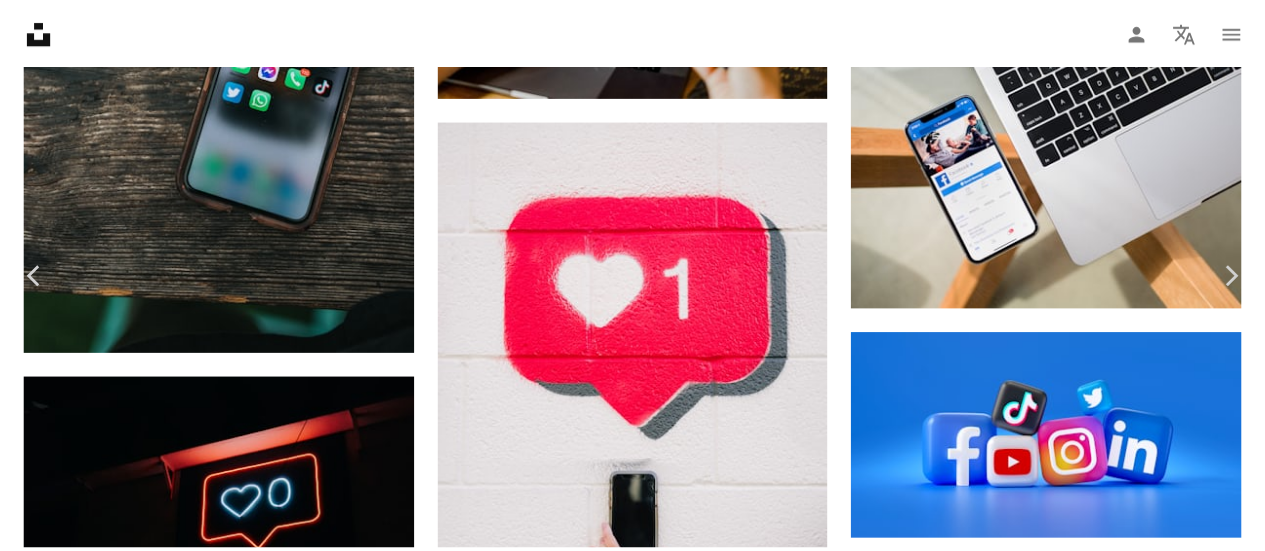 scroll, scrollTop: 5300, scrollLeft: 0, axis: vertical 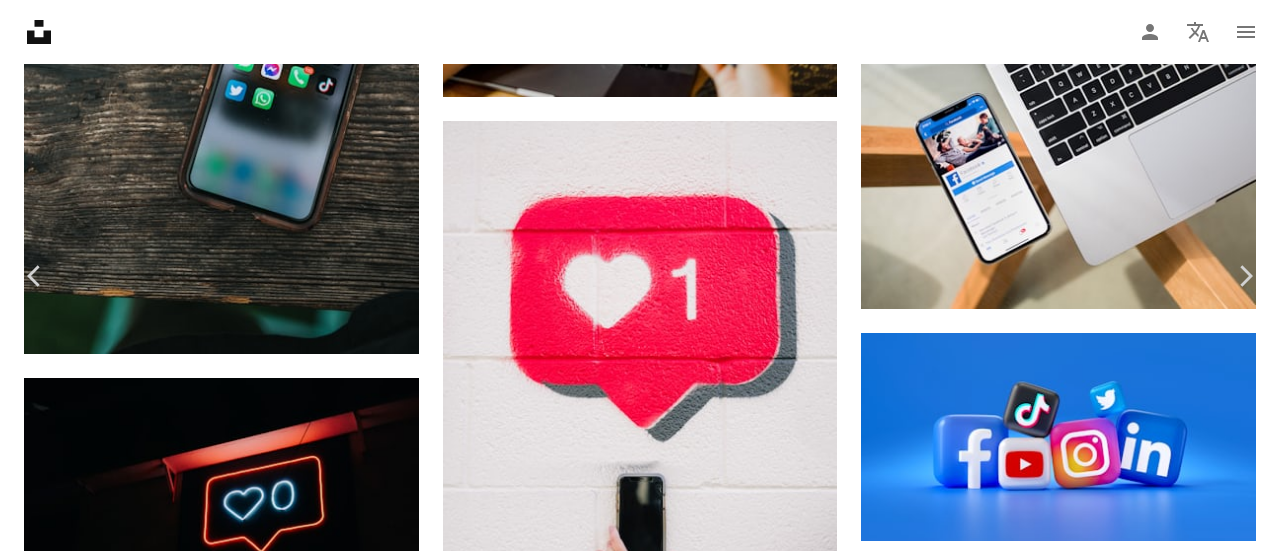 click on "An X shape" at bounding box center (20, 20) 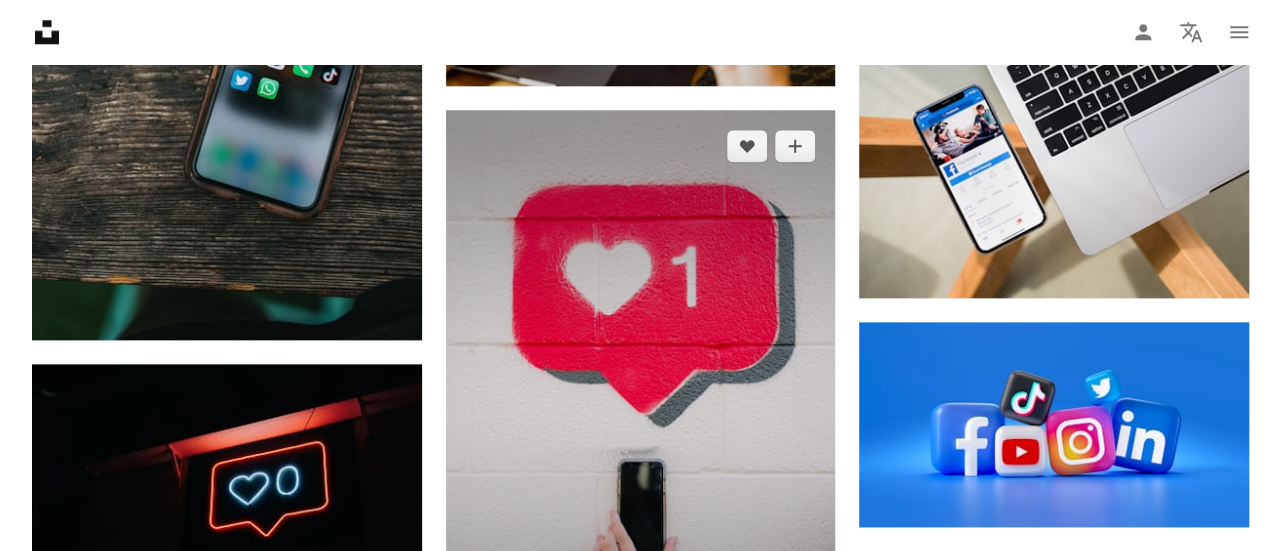 scroll, scrollTop: 1600, scrollLeft: 0, axis: vertical 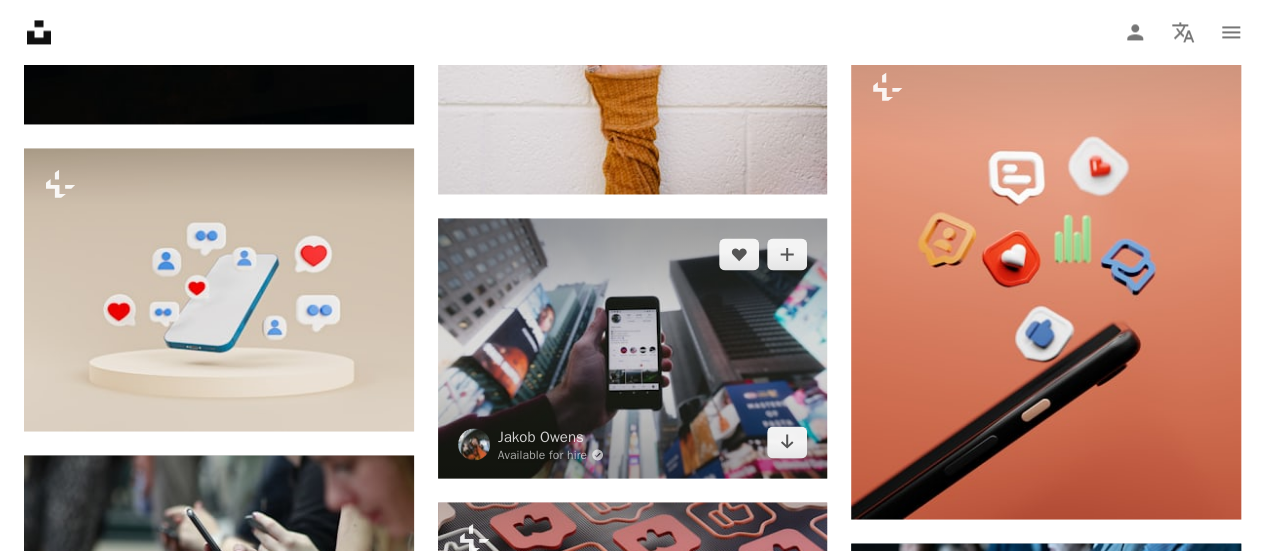 click at bounding box center [633, 348] 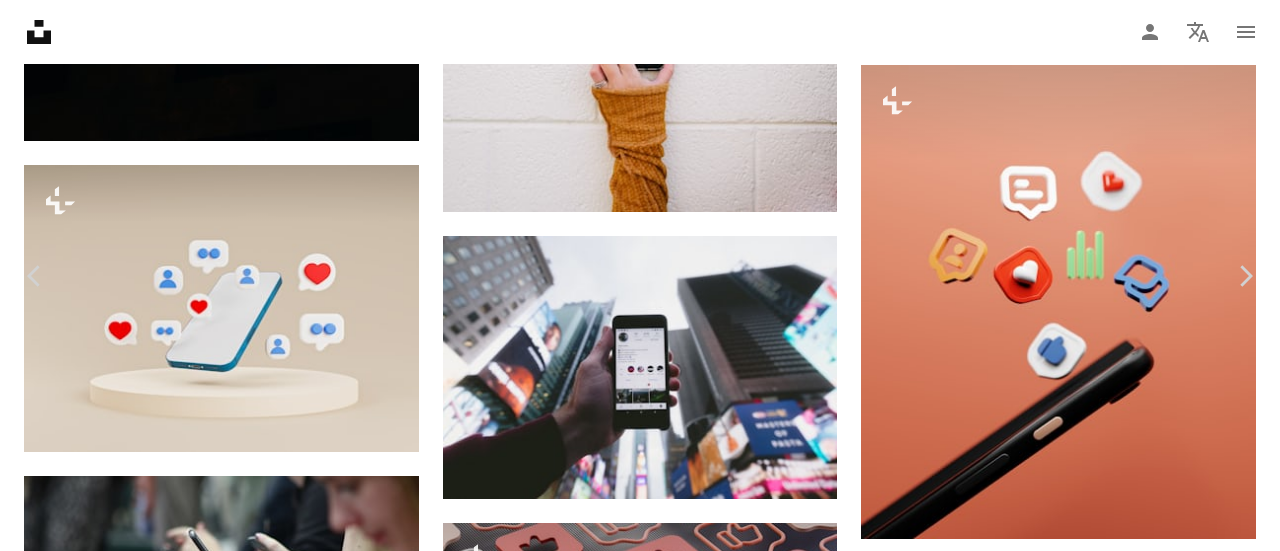 scroll, scrollTop: 1400, scrollLeft: 0, axis: vertical 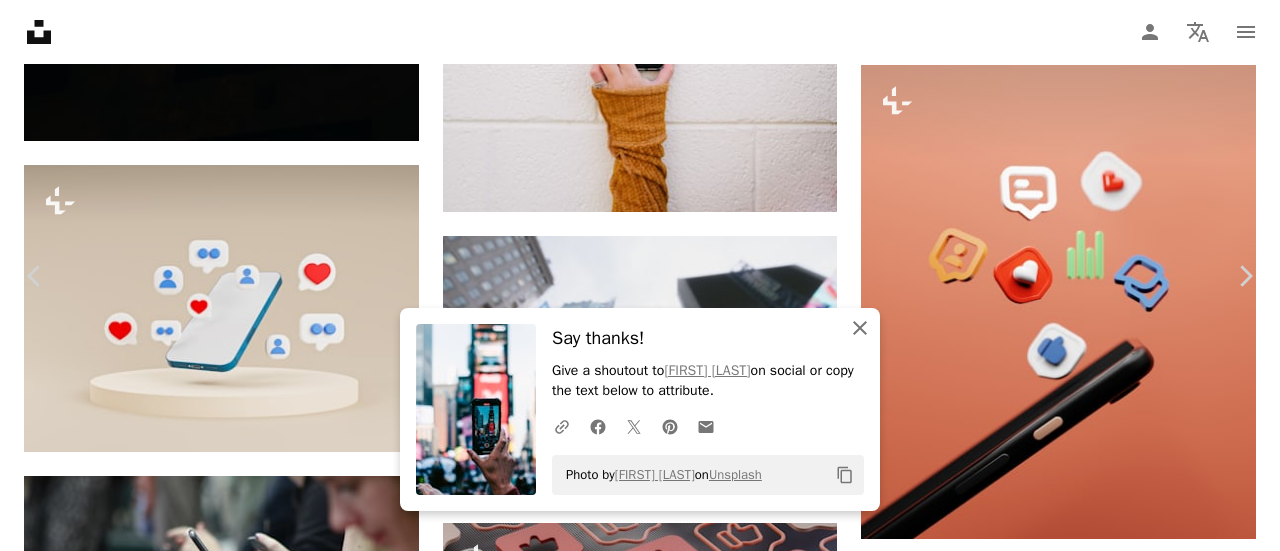 click on "An X shape" 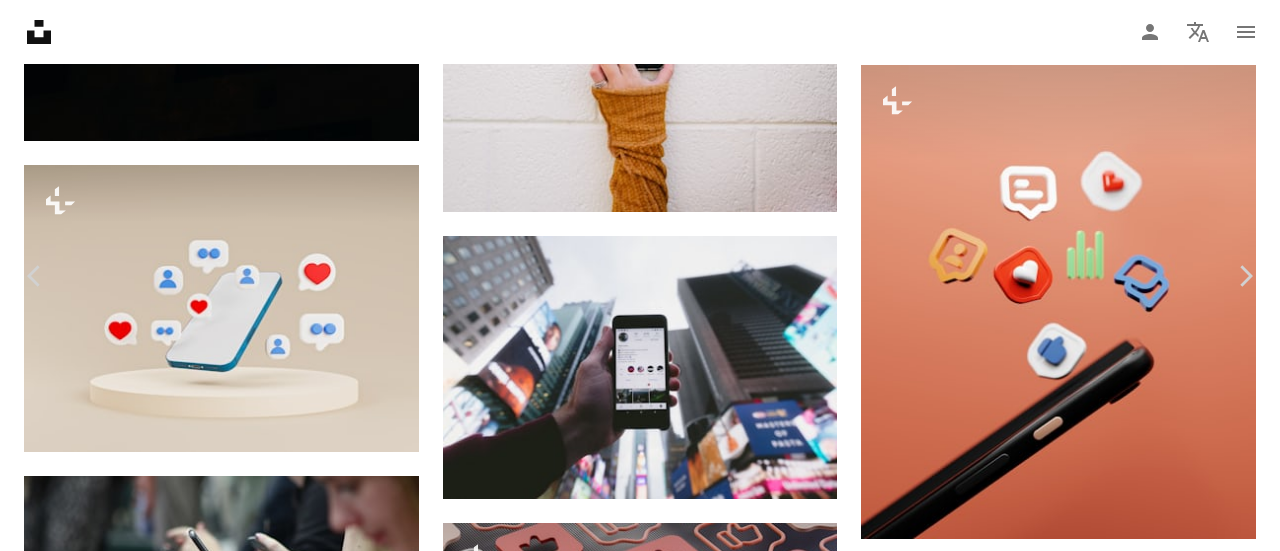 click on "Arrow pointing down" at bounding box center [764, 5214] 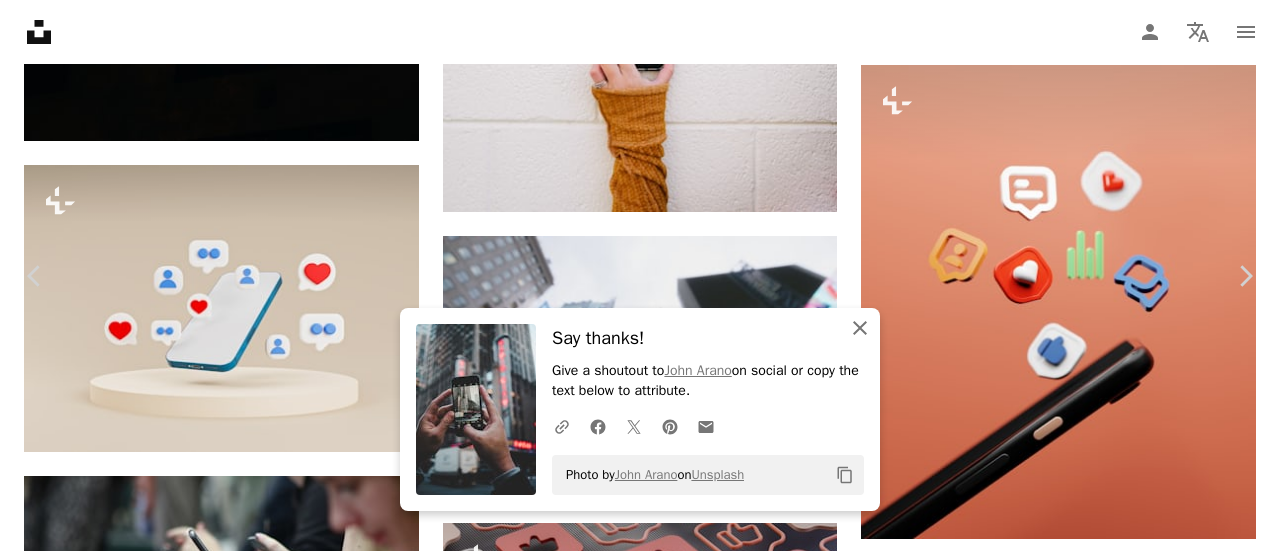 click 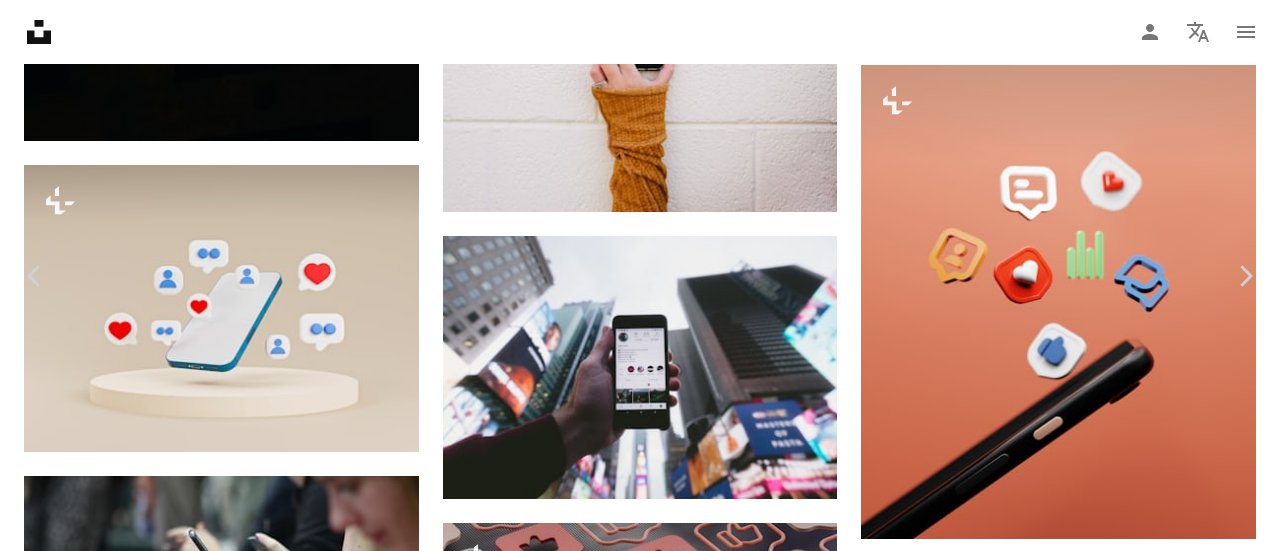 scroll, scrollTop: 4200, scrollLeft: 0, axis: vertical 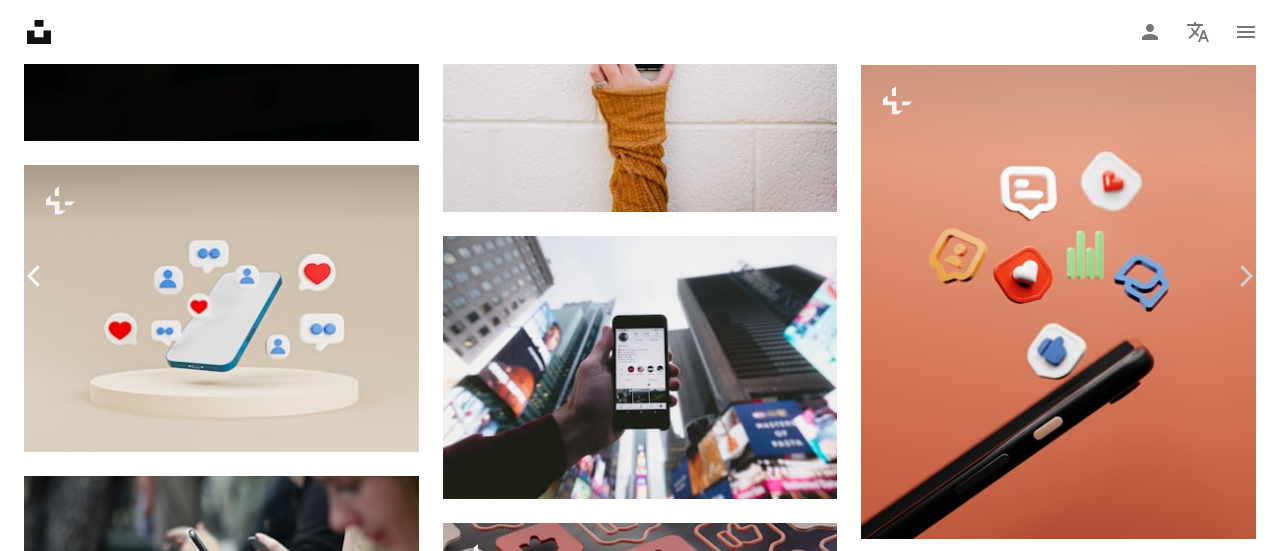 drag, startPoint x: 16, startPoint y: 347, endPoint x: 44, endPoint y: 273, distance: 79.12016 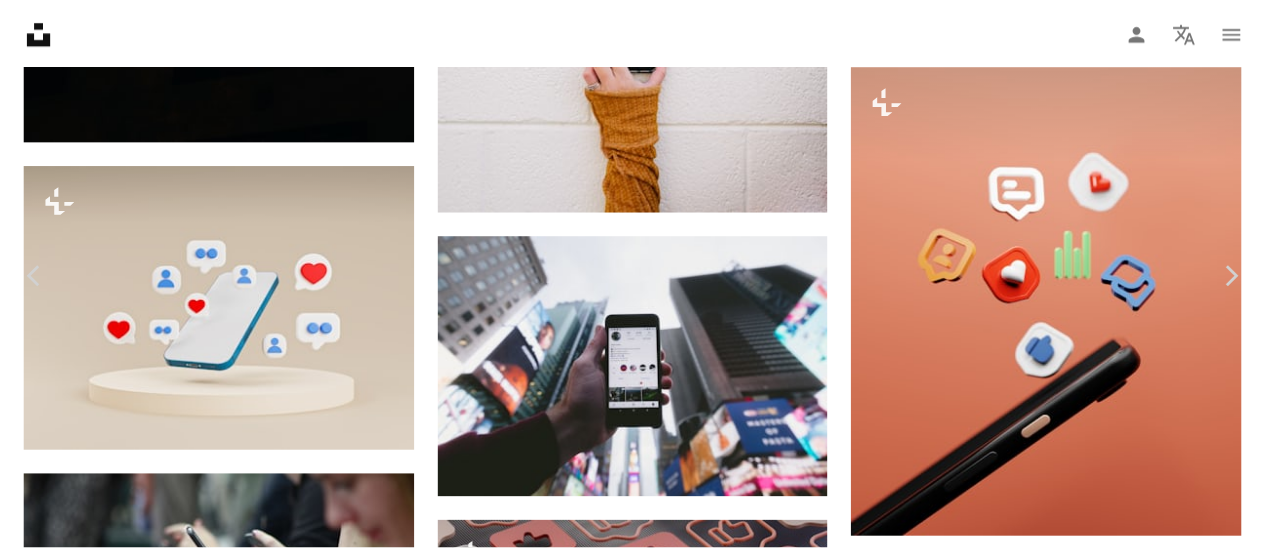 scroll, scrollTop: 0, scrollLeft: 0, axis: both 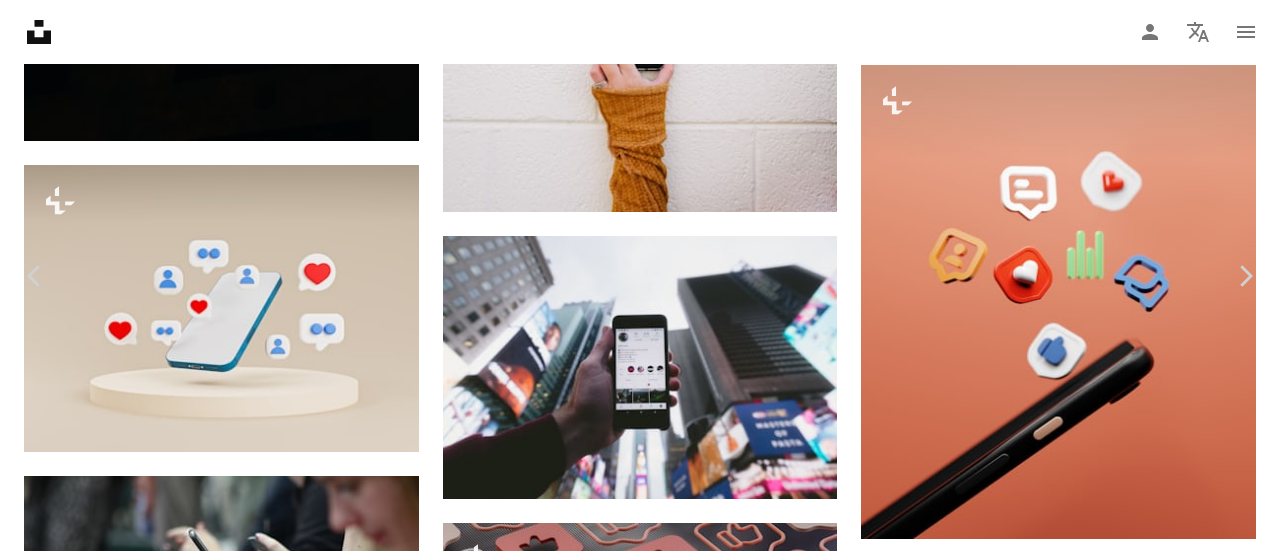 click on "An X shape" at bounding box center [20, 20] 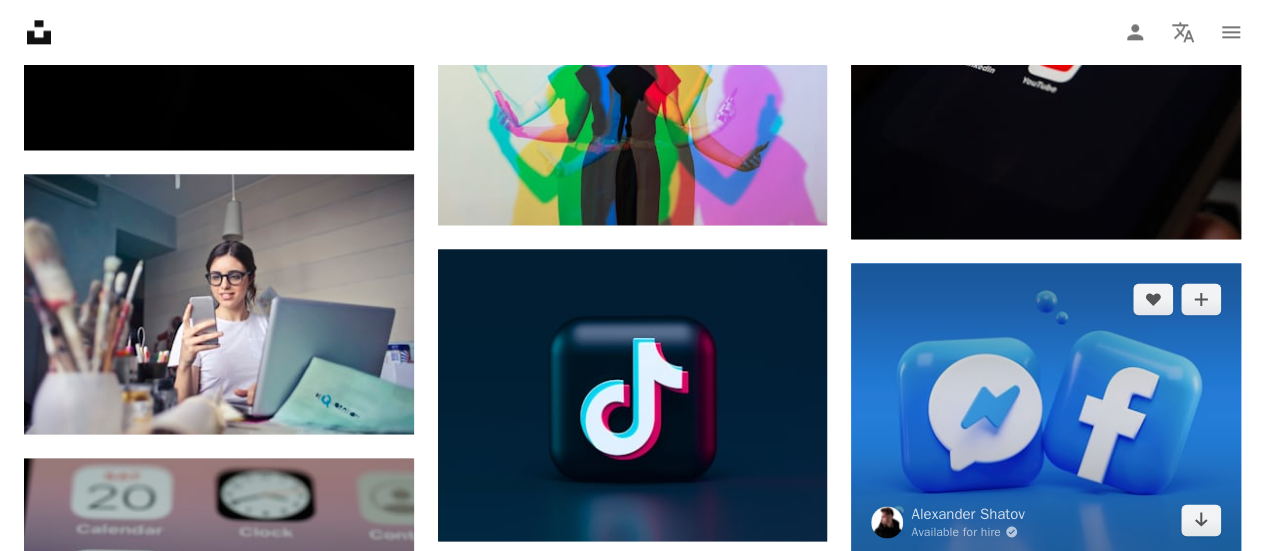 scroll, scrollTop: 5600, scrollLeft: 0, axis: vertical 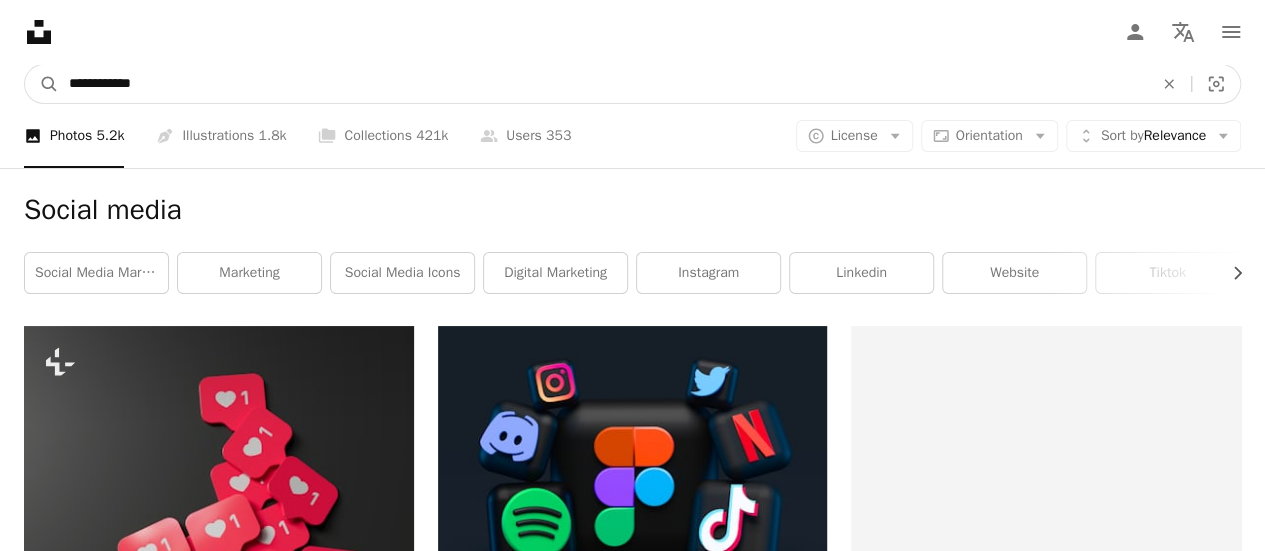 click on "**********" at bounding box center (603, 84) 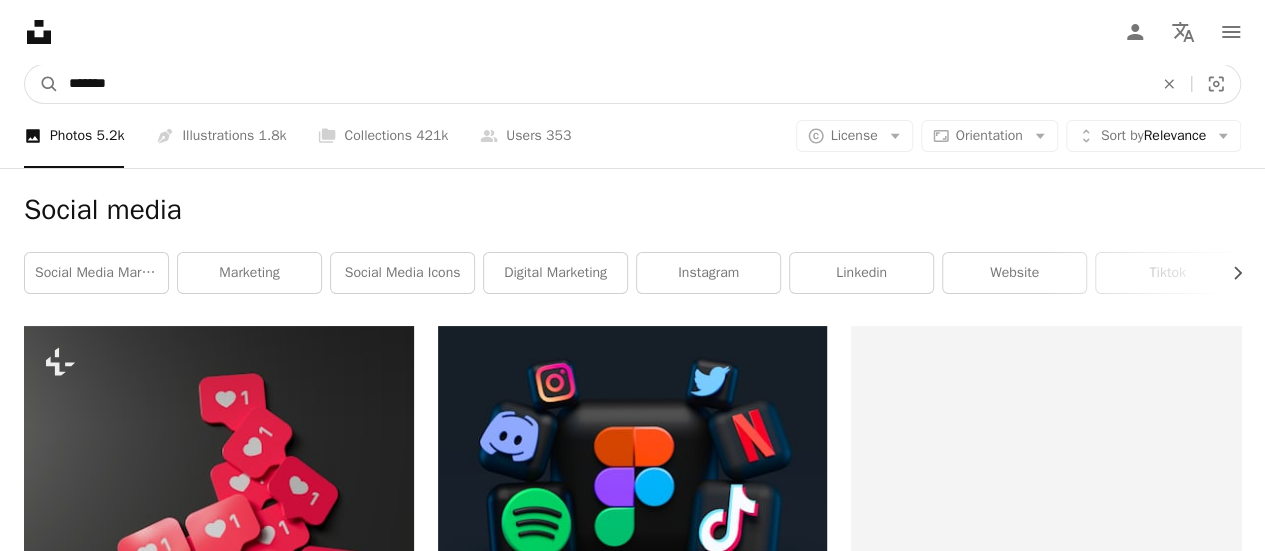 type on "******" 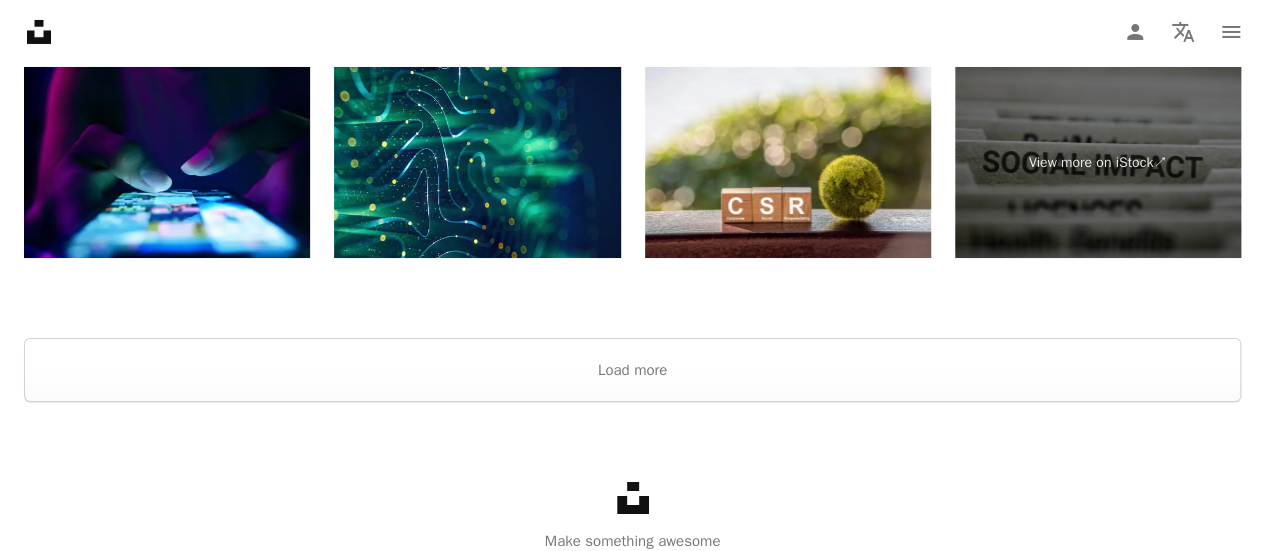 scroll, scrollTop: 3700, scrollLeft: 0, axis: vertical 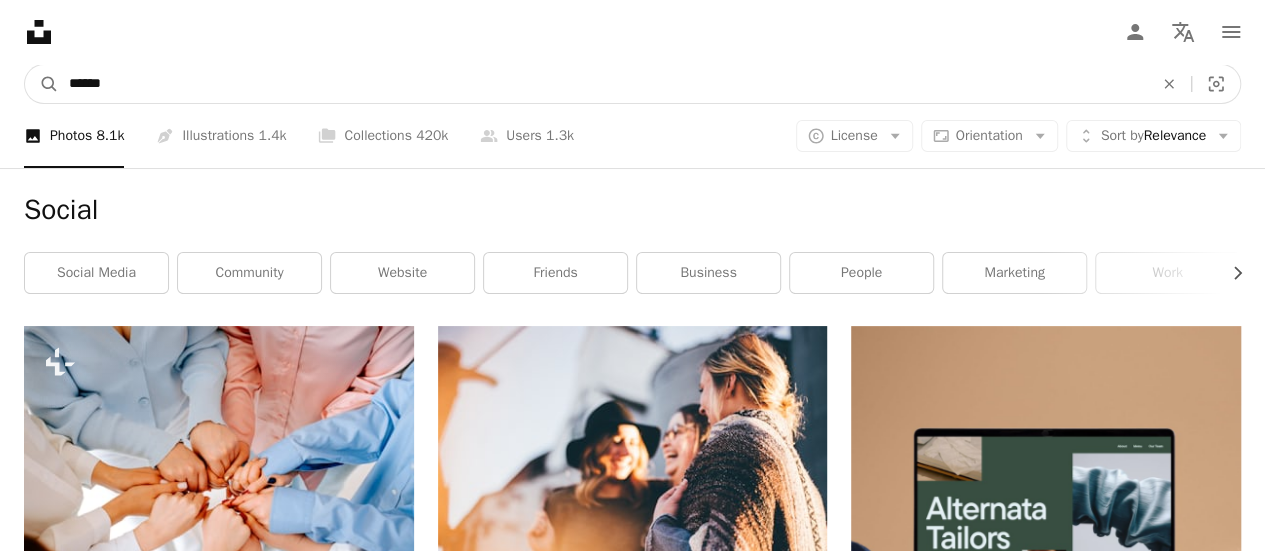 click on "******" at bounding box center (603, 84) 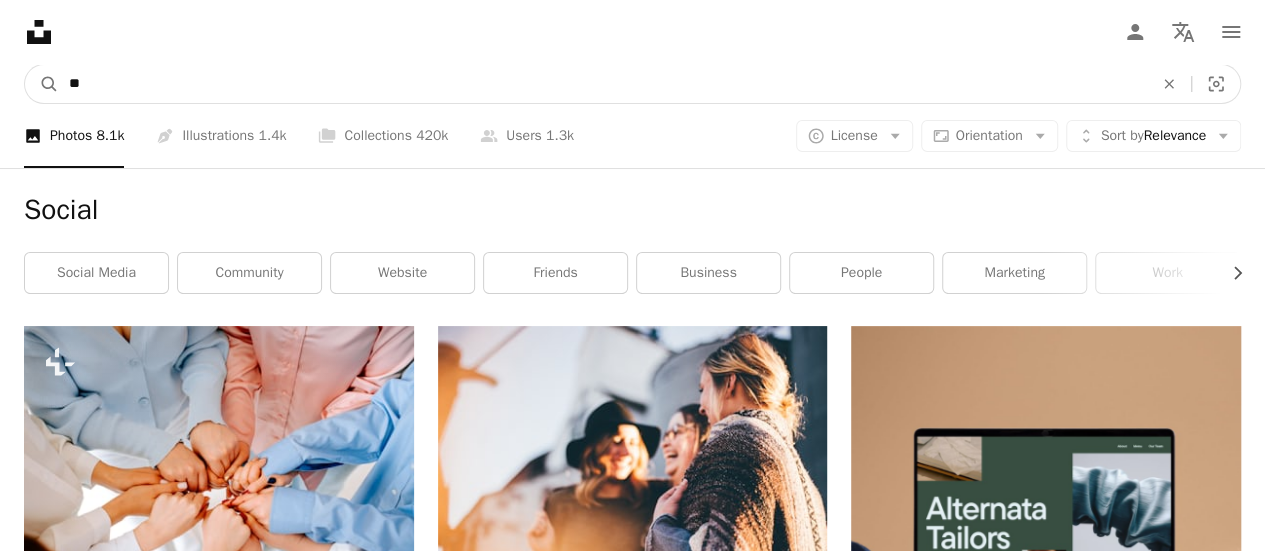 type on "*" 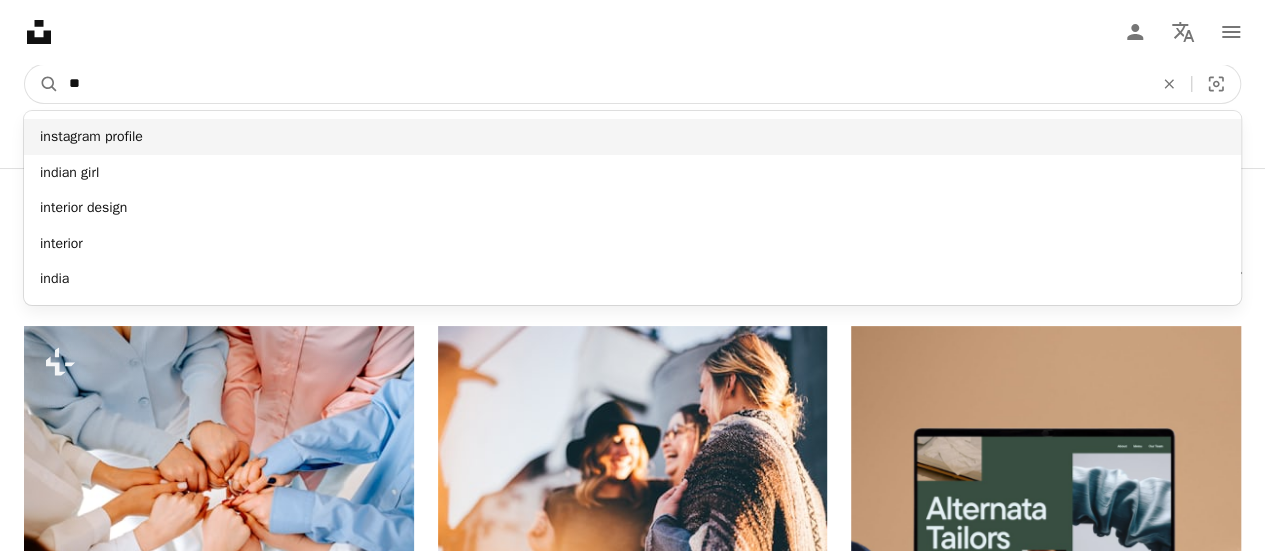 type on "**" 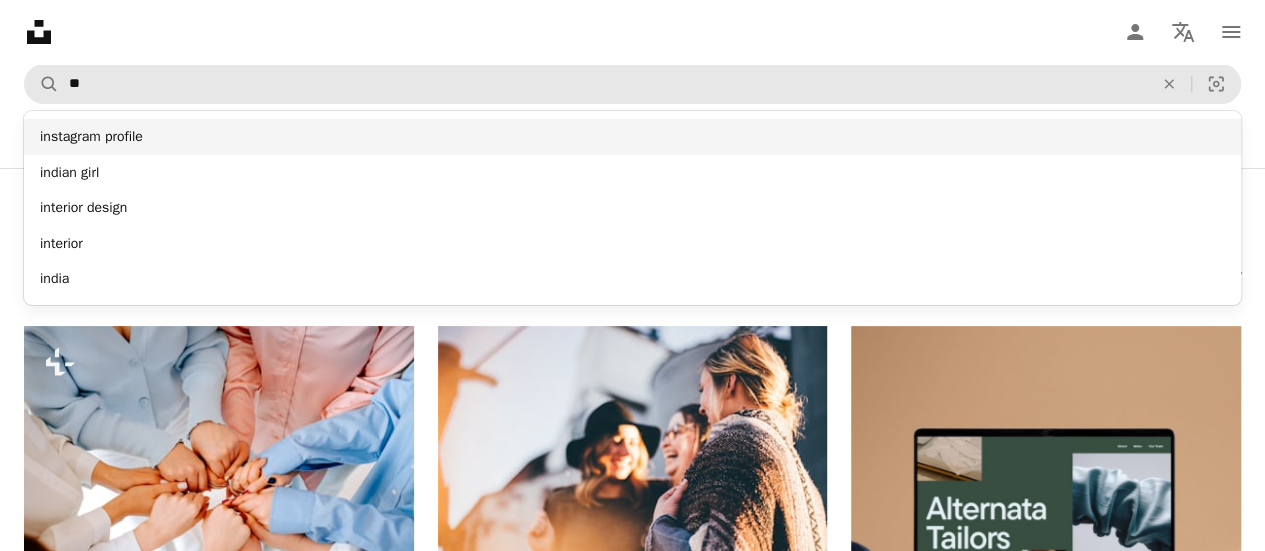 click on "instagram profile" at bounding box center (632, 137) 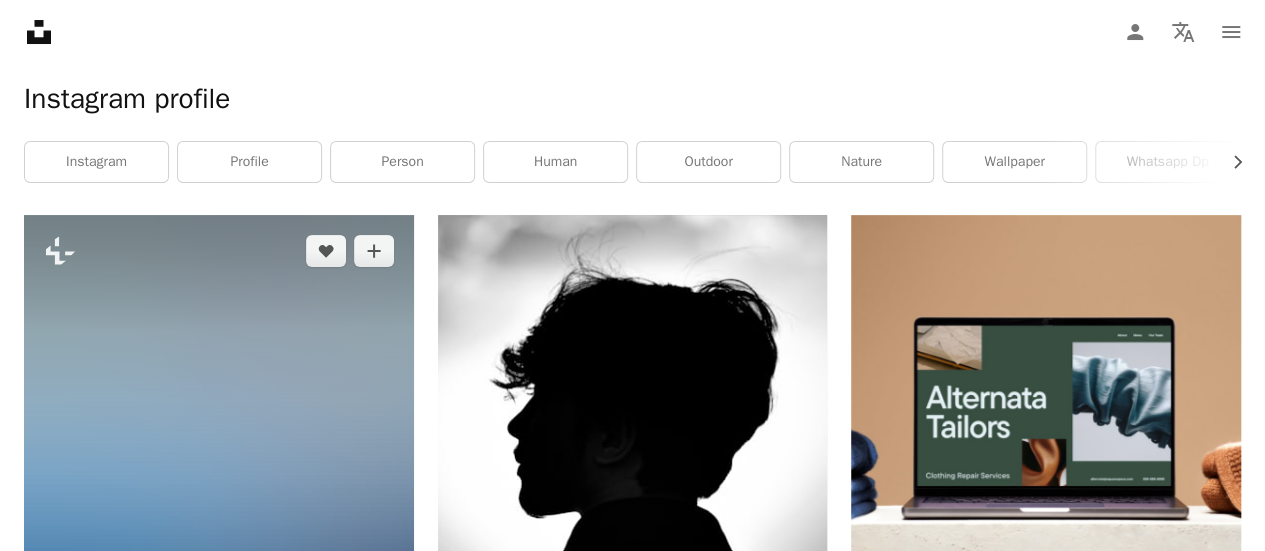 scroll, scrollTop: 0, scrollLeft: 0, axis: both 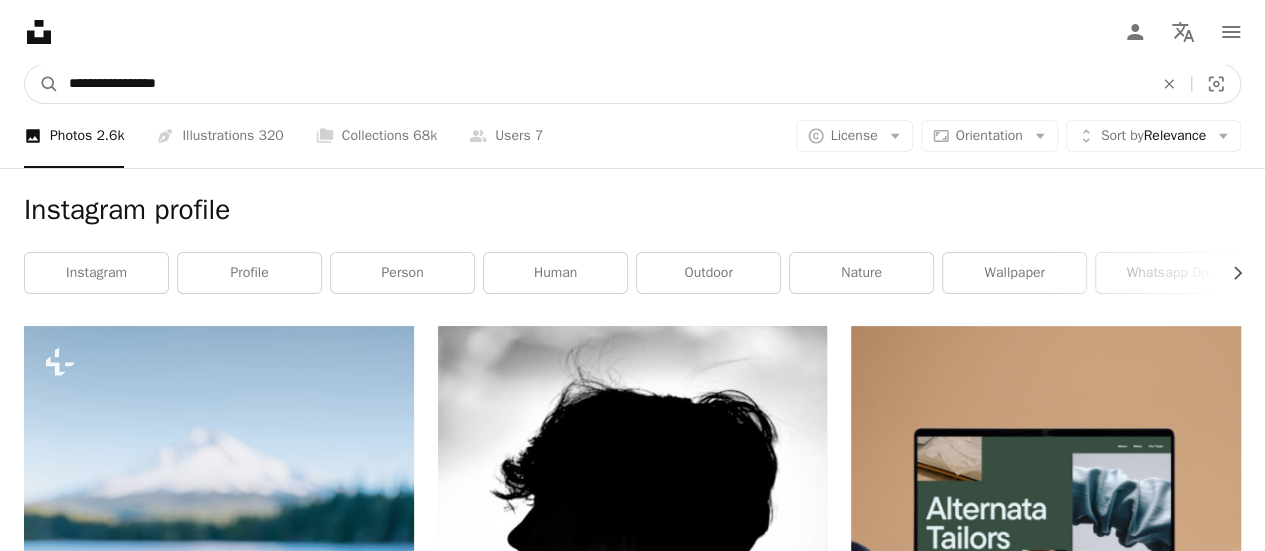 click on "**********" at bounding box center [603, 84] 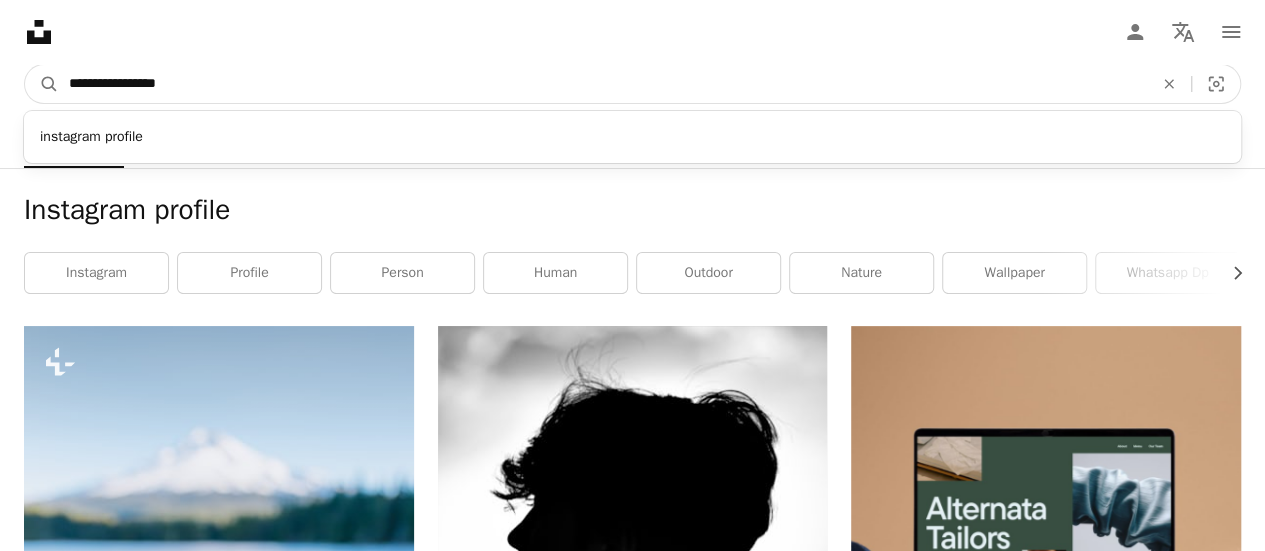 type on "*********" 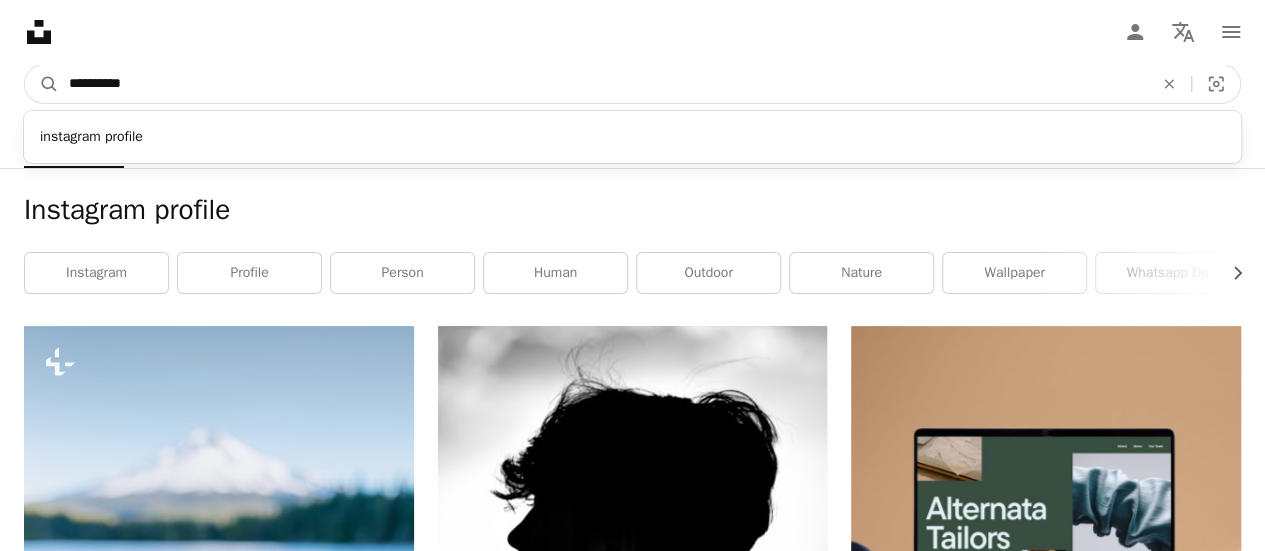 click on "A magnifying glass" at bounding box center [42, 84] 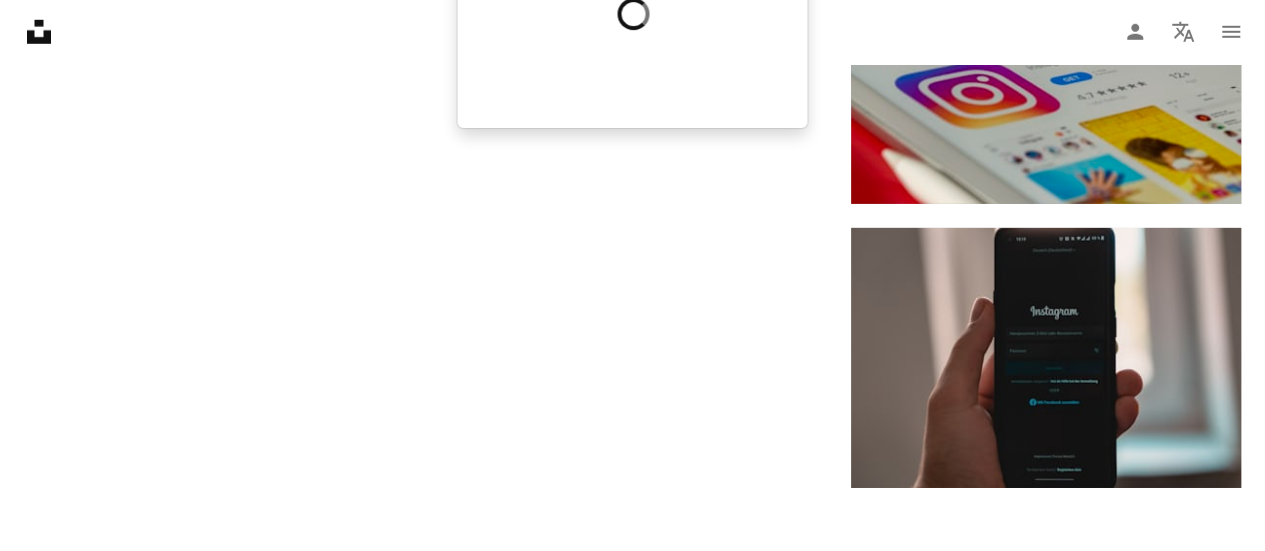 scroll, scrollTop: 3100, scrollLeft: 0, axis: vertical 